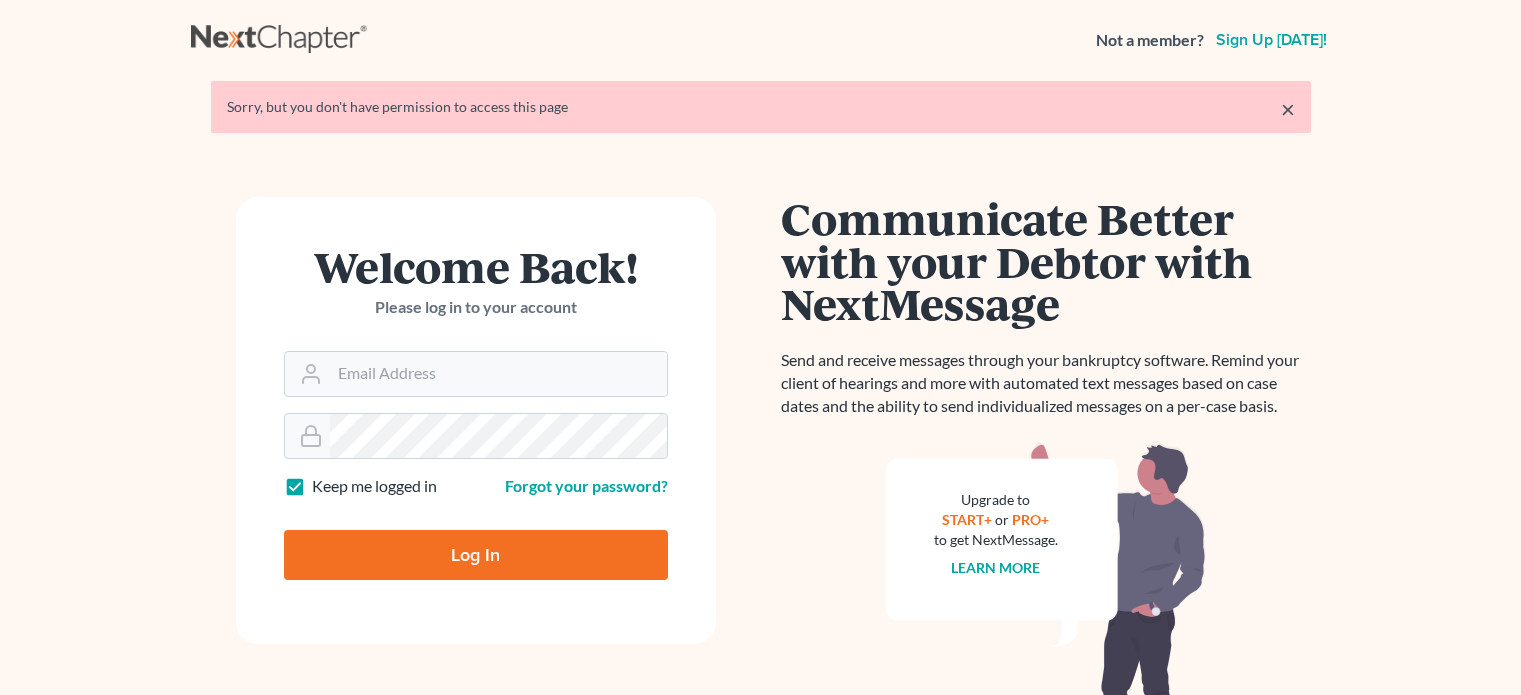 scroll, scrollTop: 0, scrollLeft: 0, axis: both 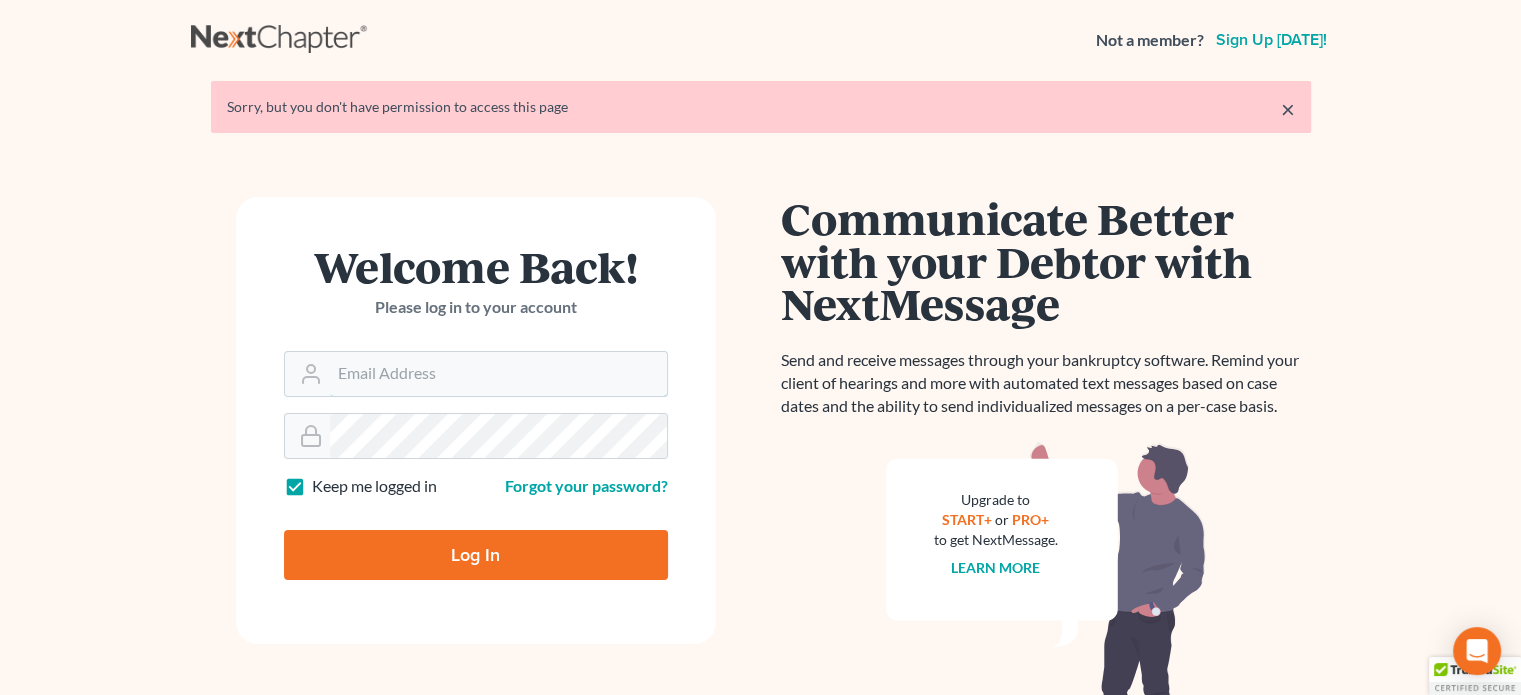 type on "[PERSON_NAME][EMAIL_ADDRESS][DOMAIN_NAME]" 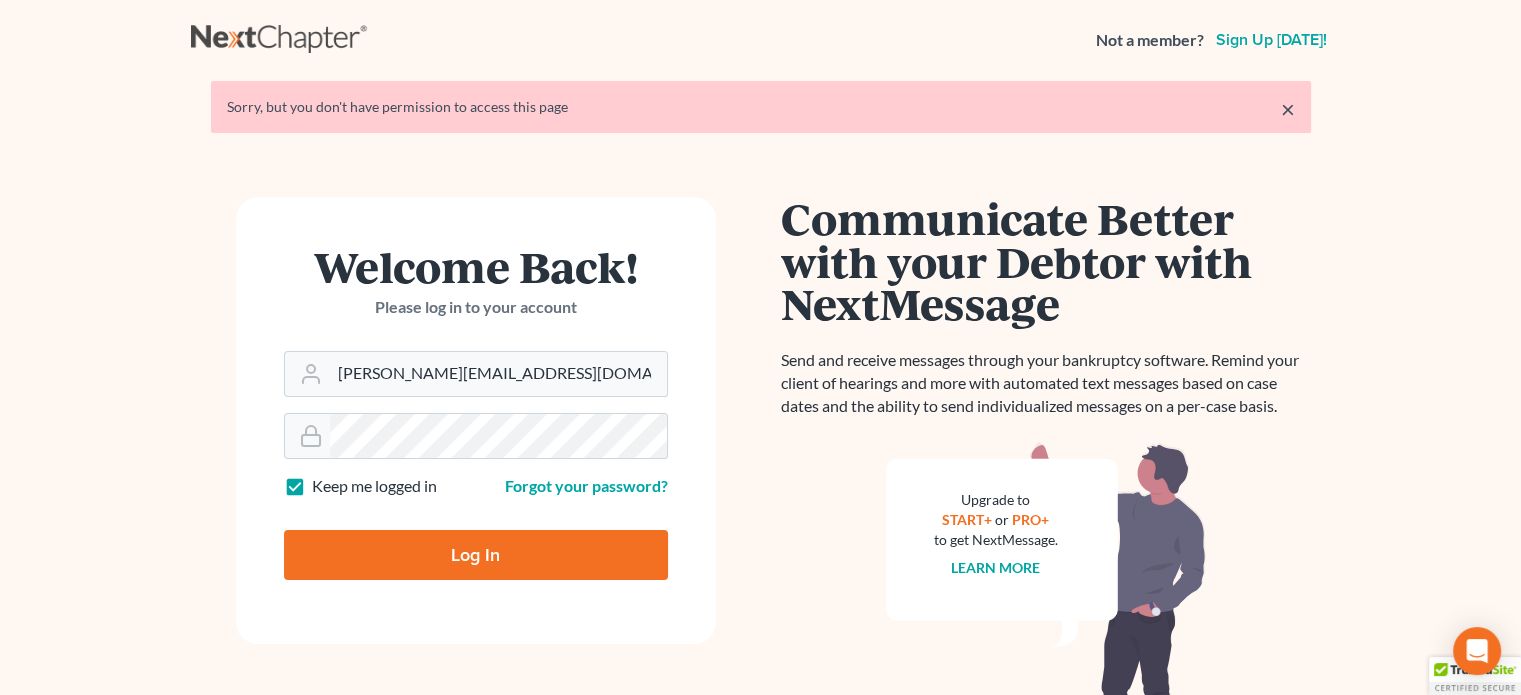 click on "Log In" at bounding box center [476, 555] 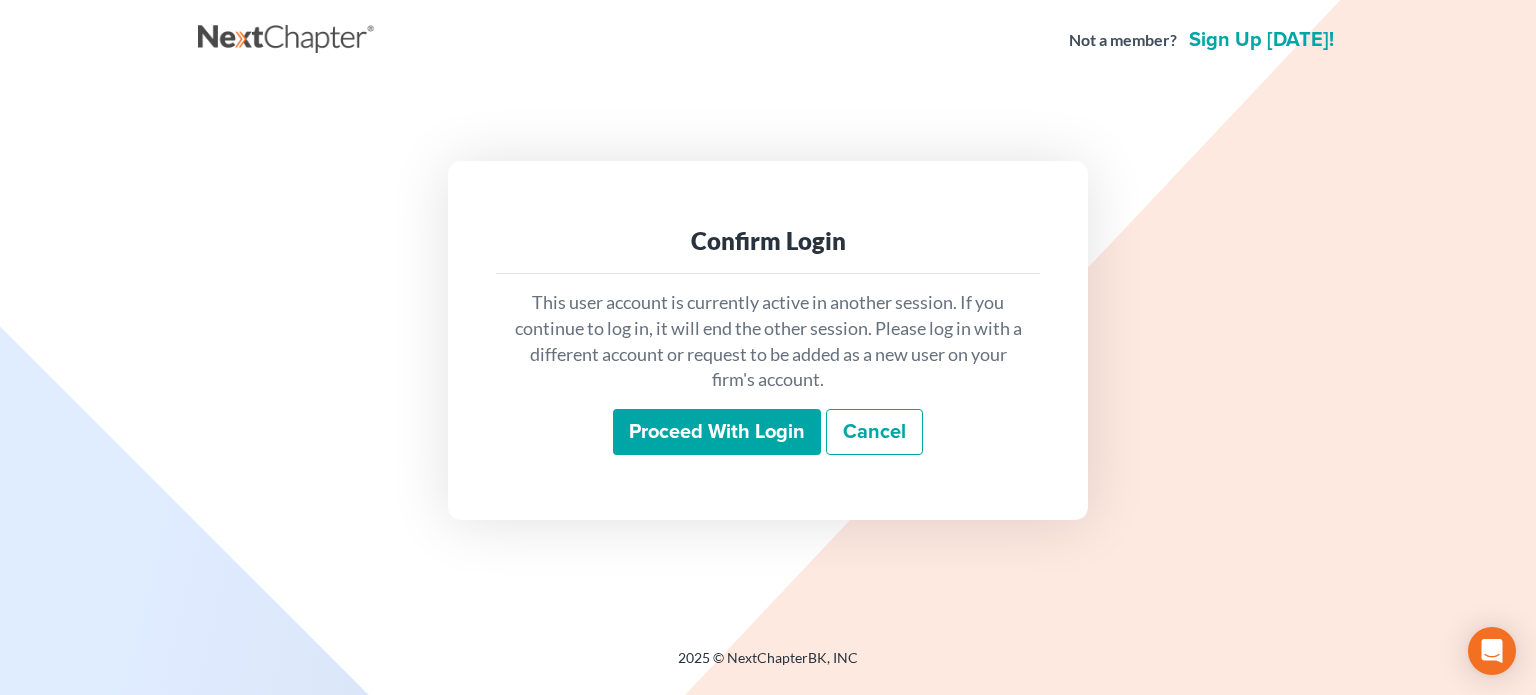 scroll, scrollTop: 0, scrollLeft: 0, axis: both 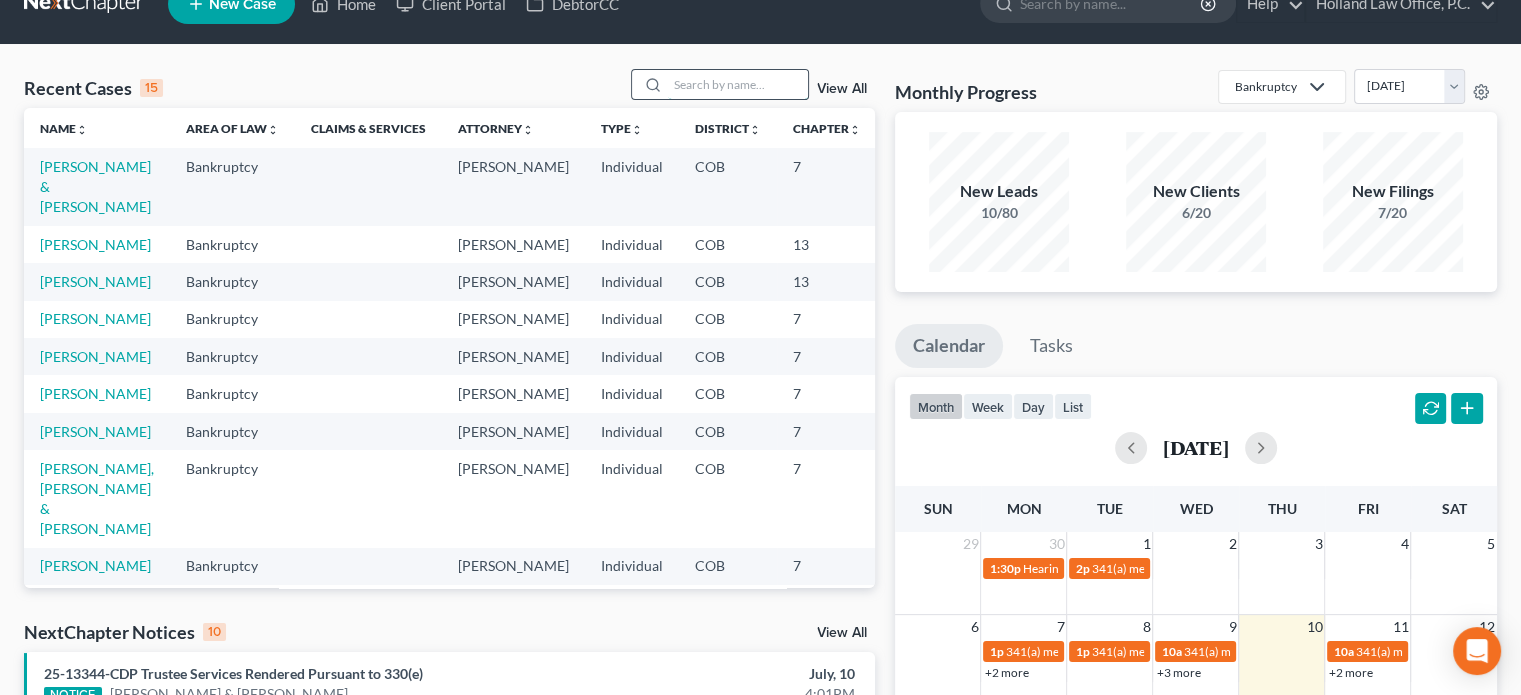 click at bounding box center [738, 84] 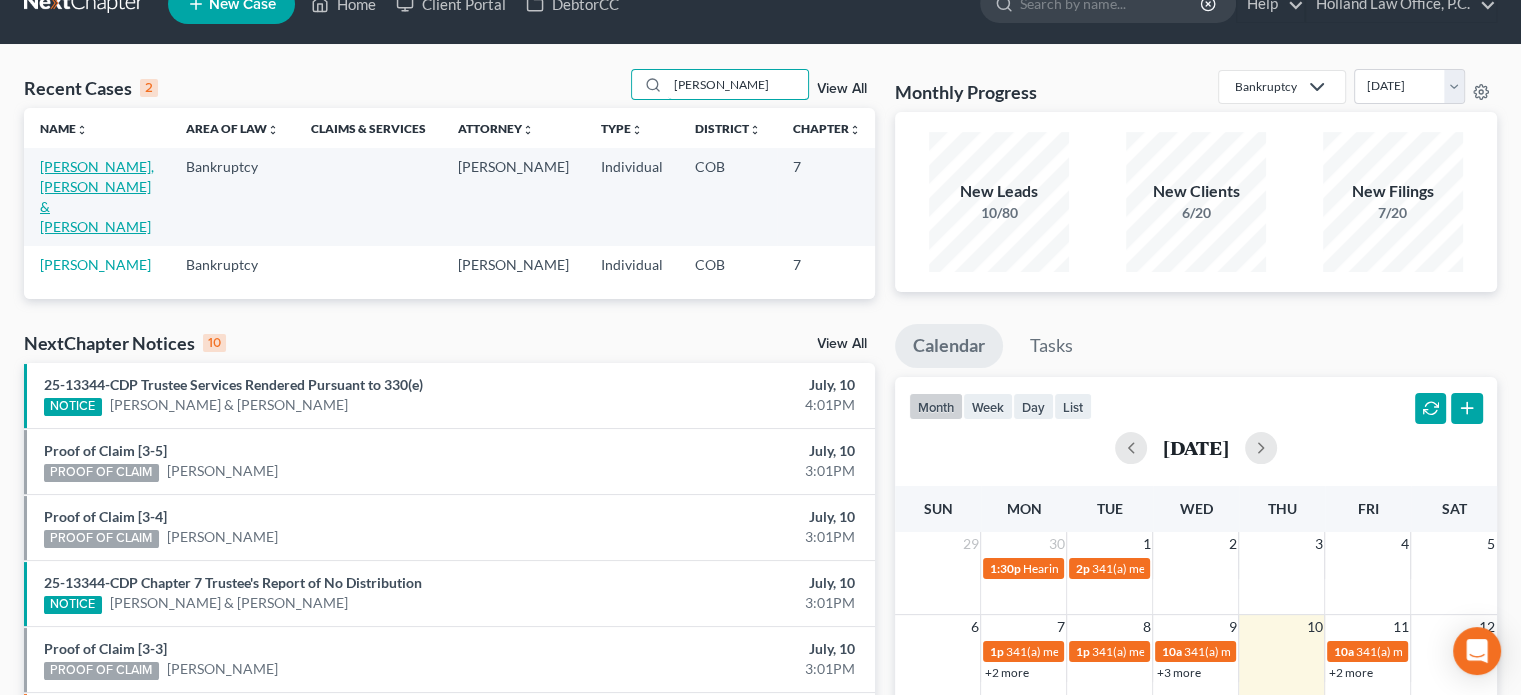 type on "[PERSON_NAME]" 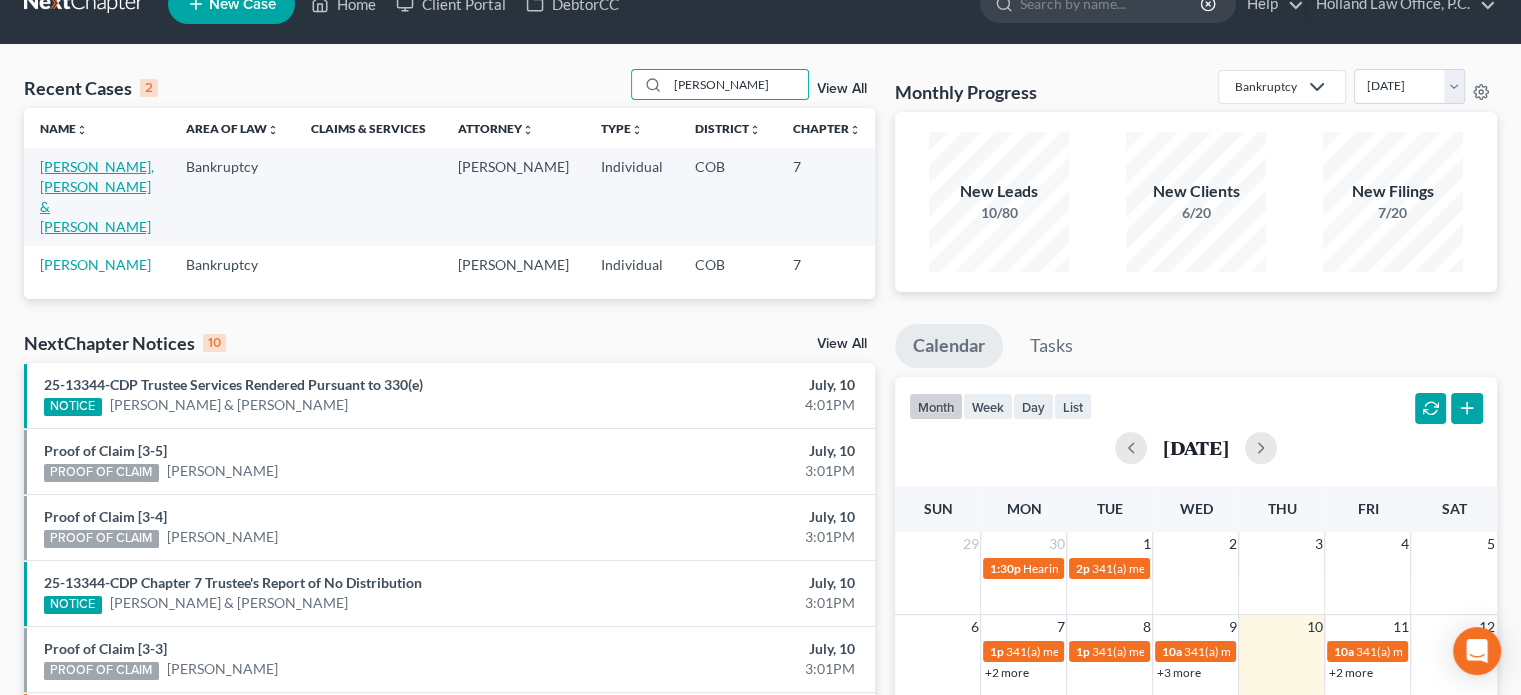 click on "[PERSON_NAME], [PERSON_NAME] & [PERSON_NAME]" at bounding box center (97, 196) 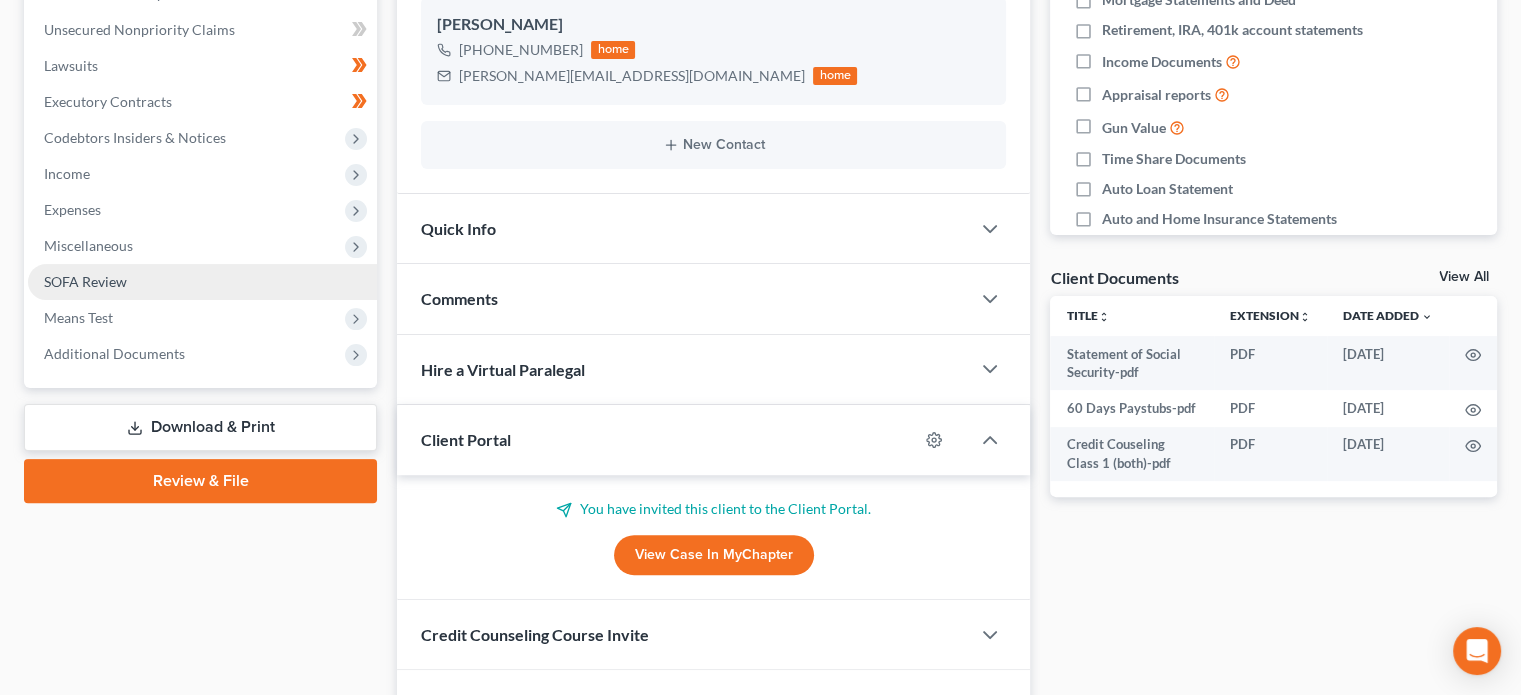 scroll, scrollTop: 436, scrollLeft: 0, axis: vertical 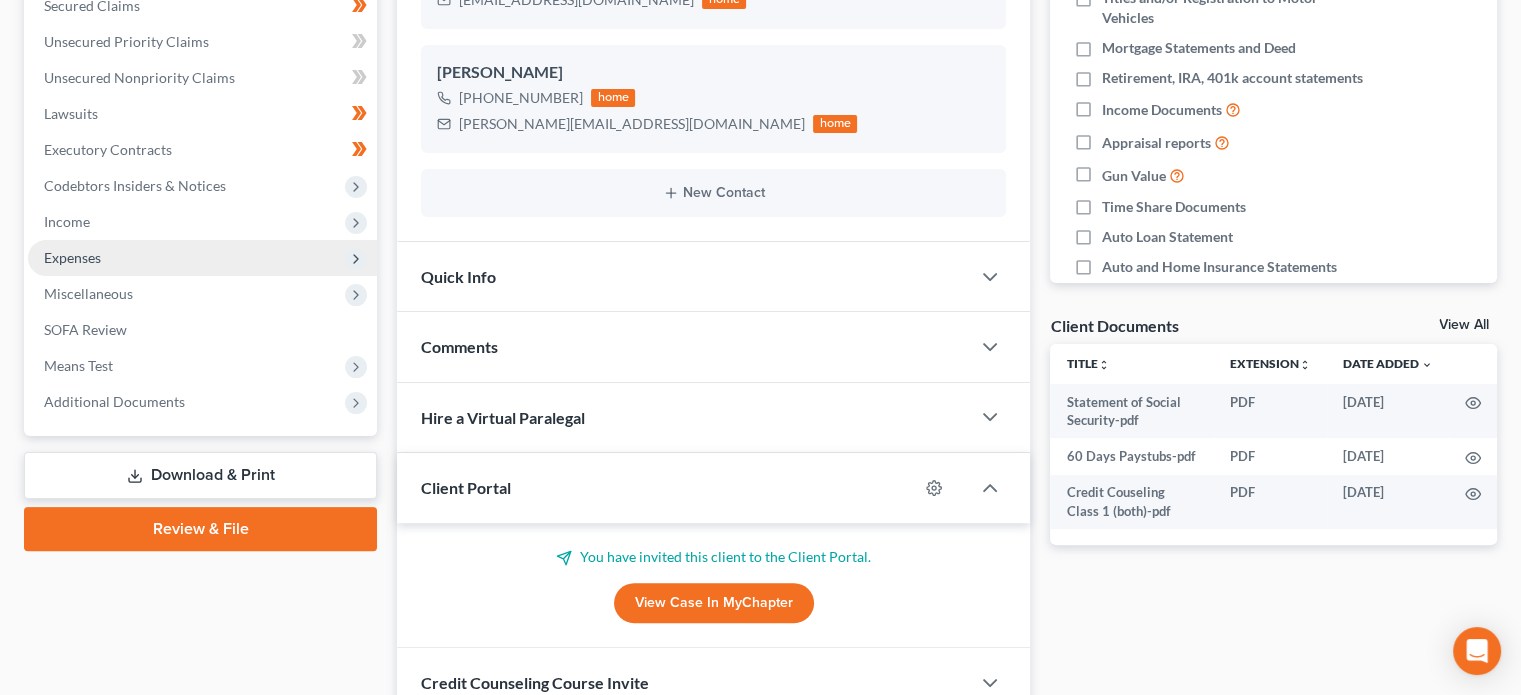 click on "Expenses" at bounding box center [72, 257] 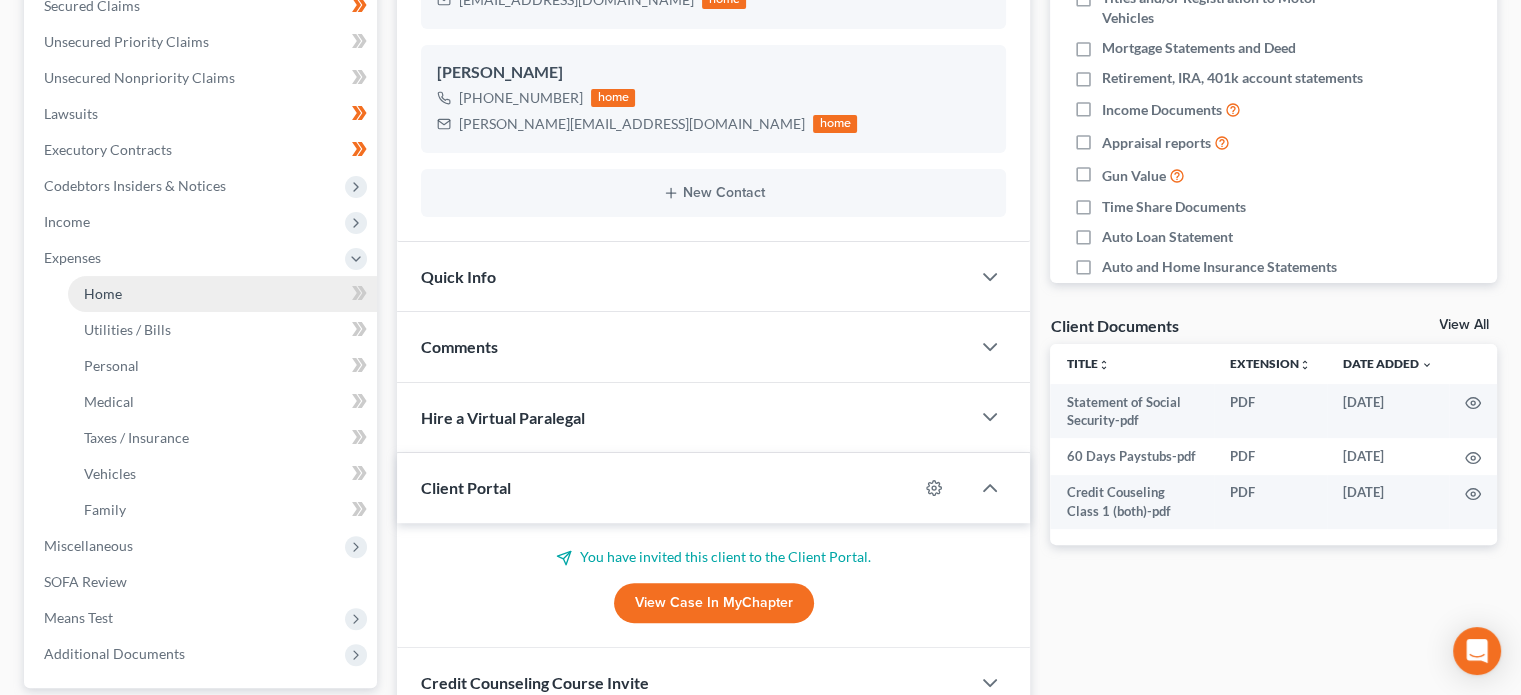 click on "Home" at bounding box center (103, 293) 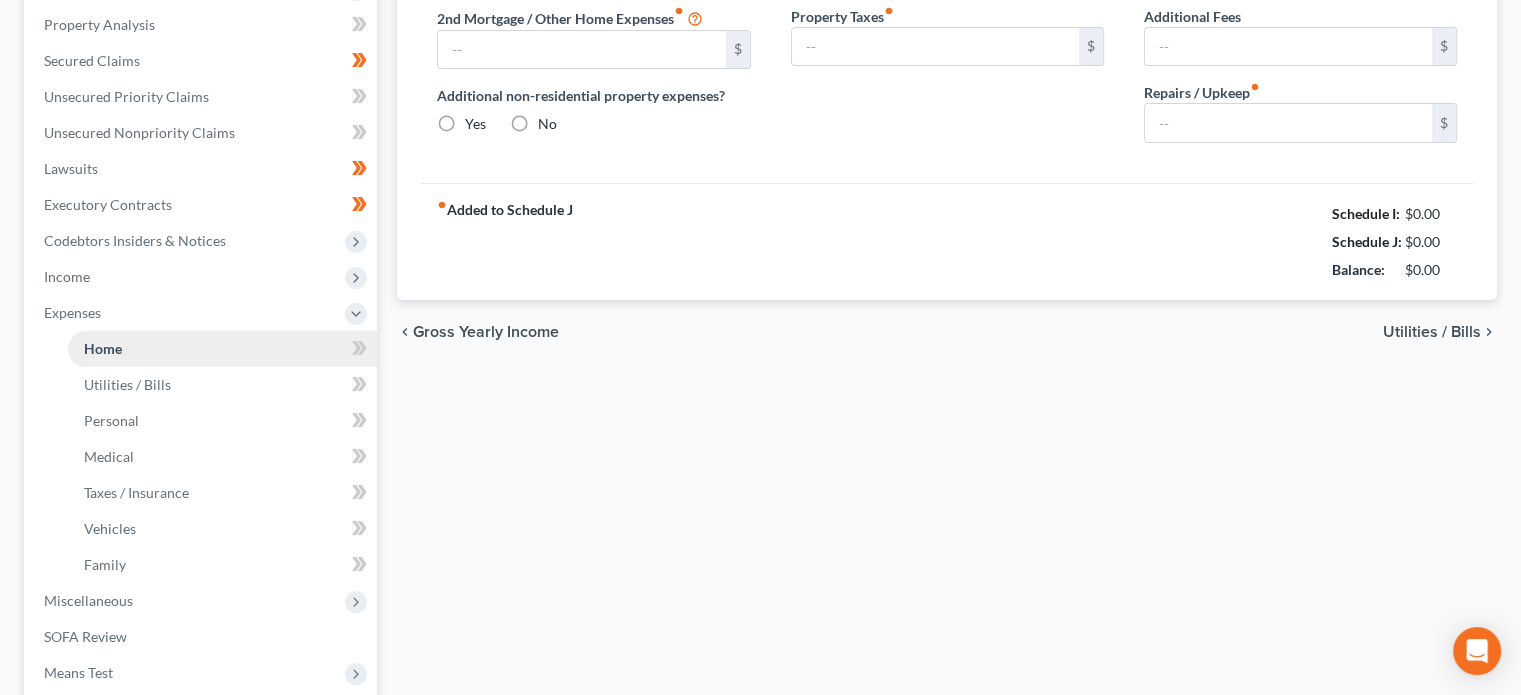 type on "1,541.83" 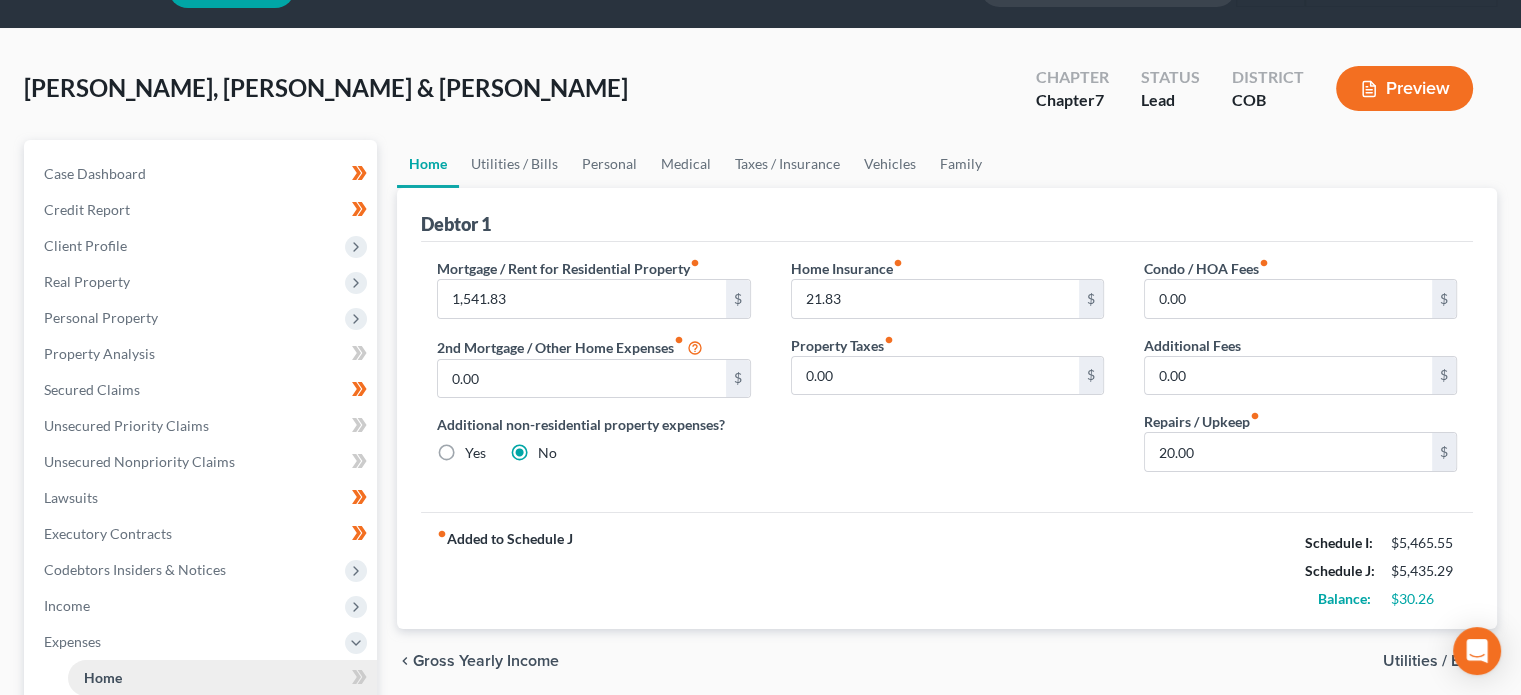 scroll, scrollTop: 100, scrollLeft: 0, axis: vertical 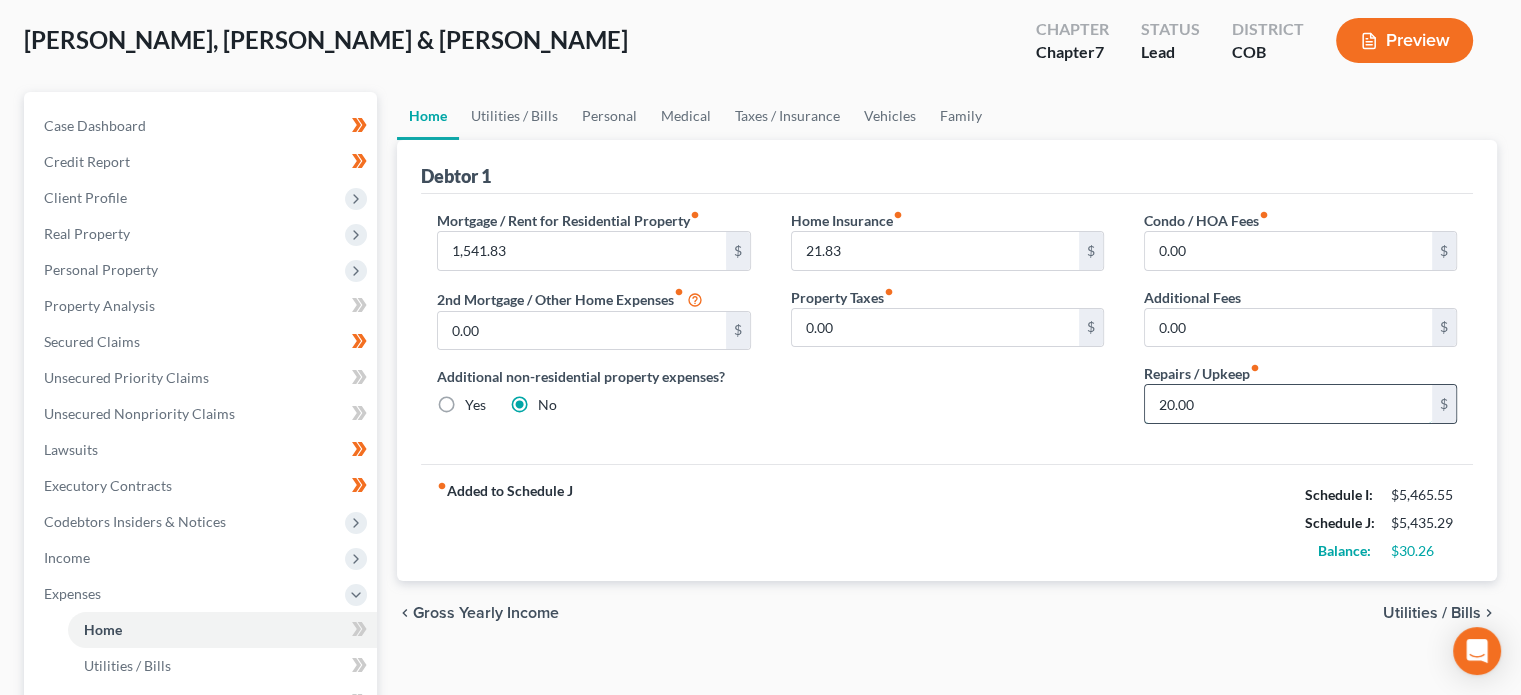 click on "20.00" at bounding box center (1288, 404) 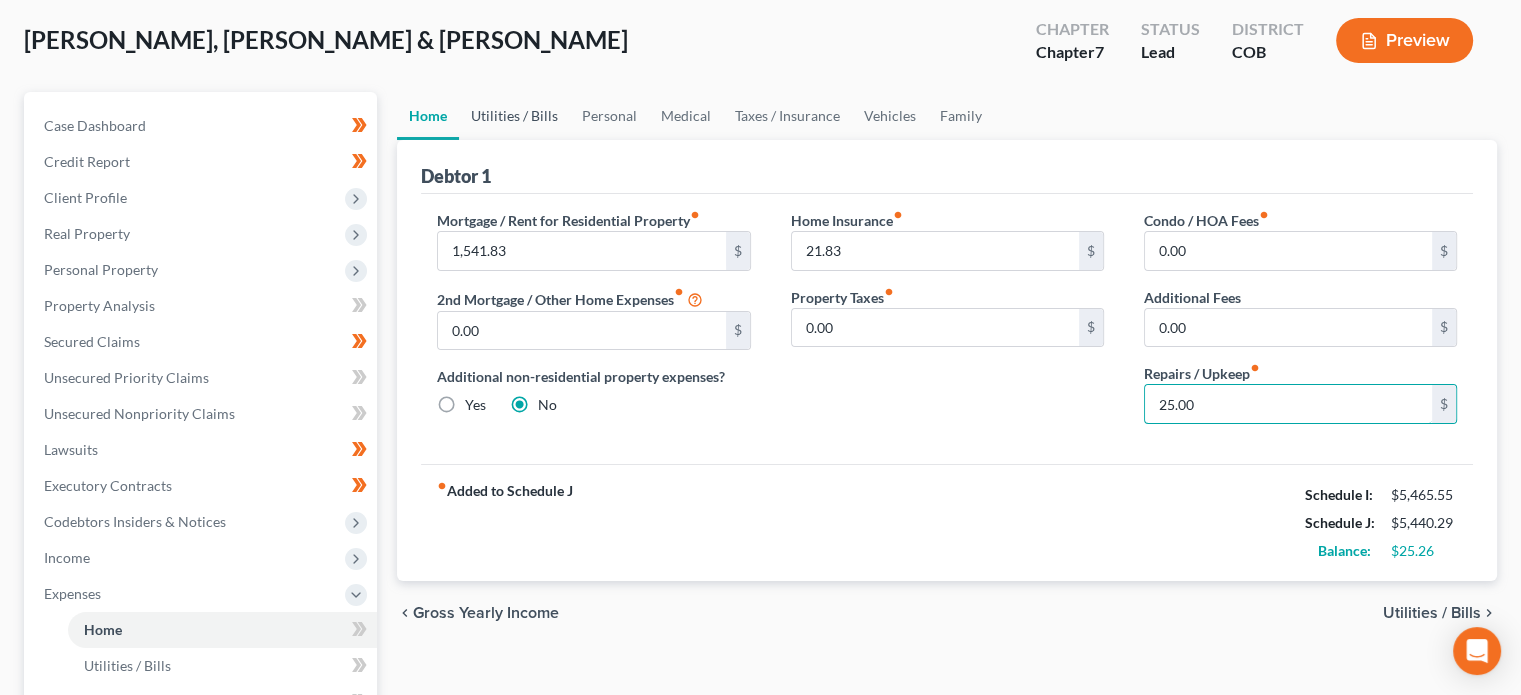 type on "25.00" 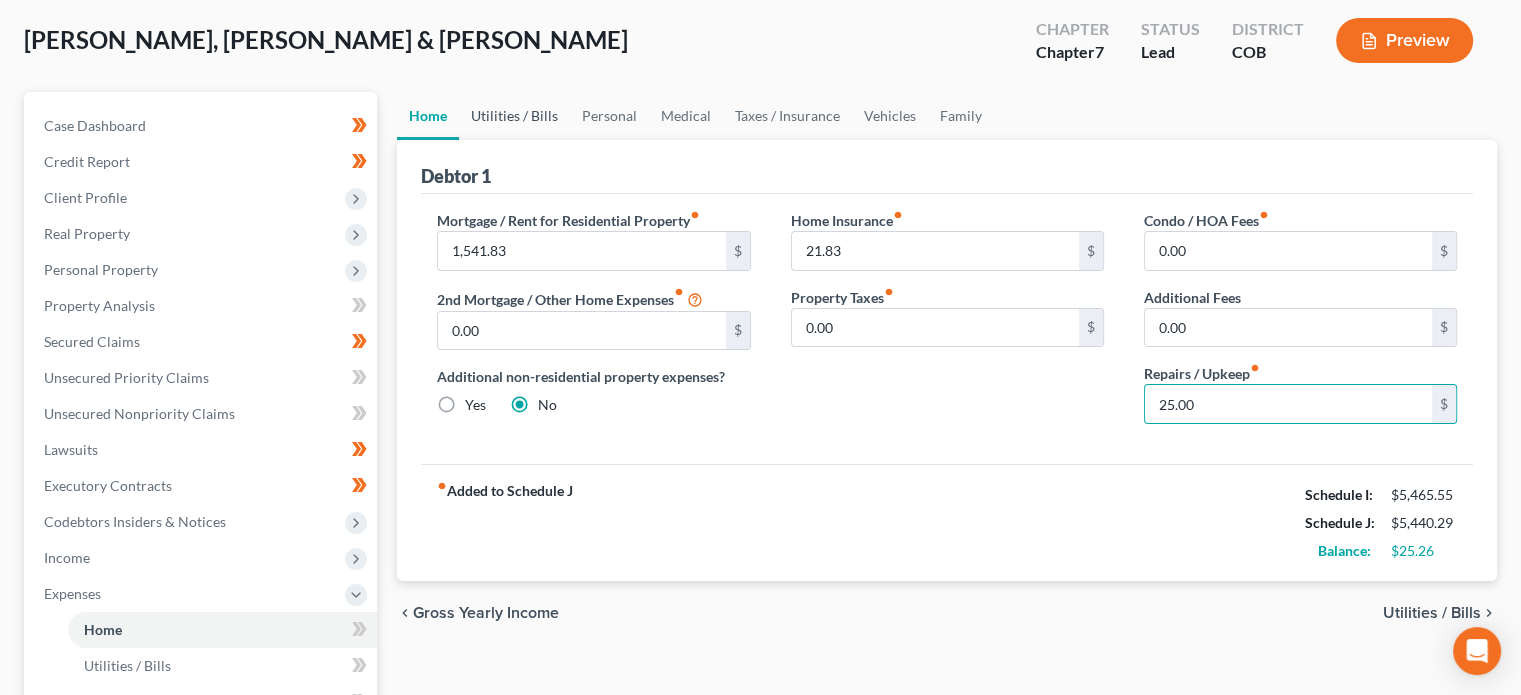 click on "Utilities / Bills" at bounding box center [514, 116] 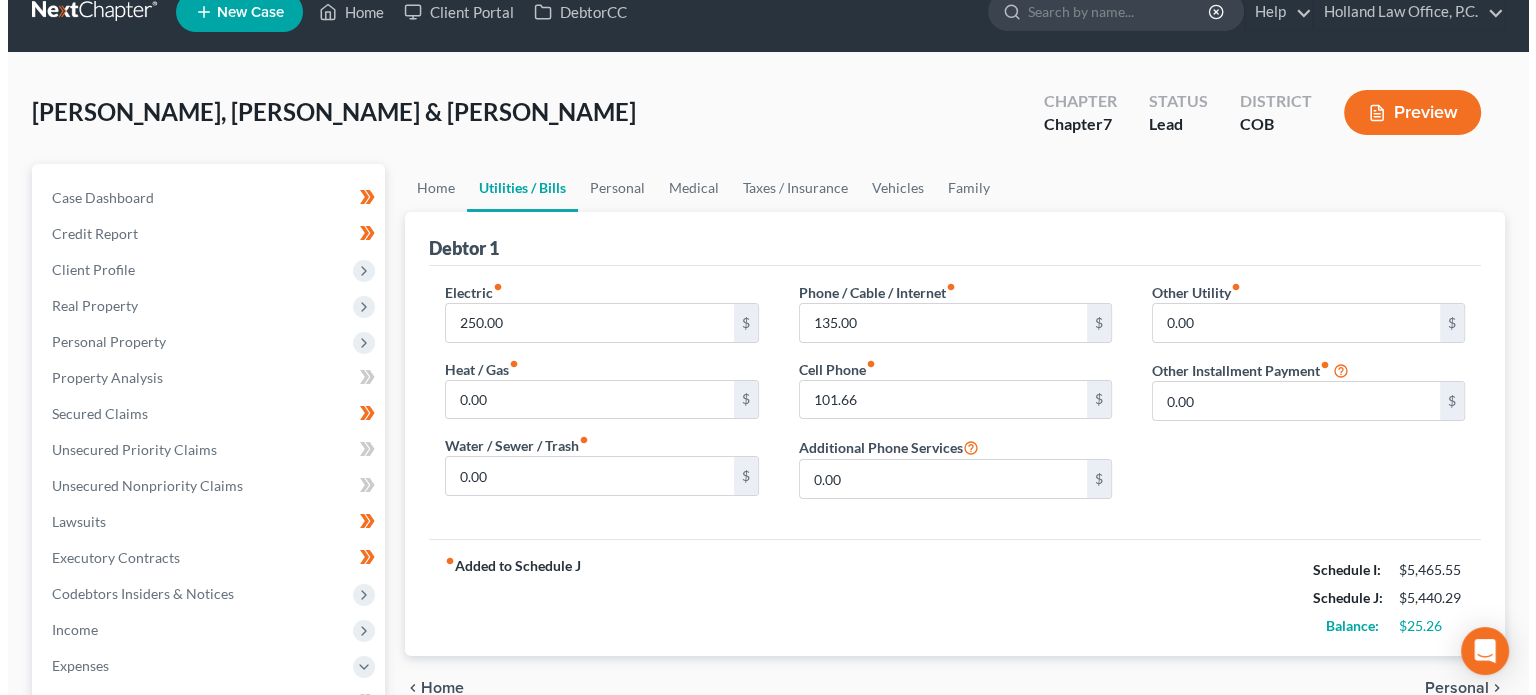 scroll, scrollTop: 0, scrollLeft: 0, axis: both 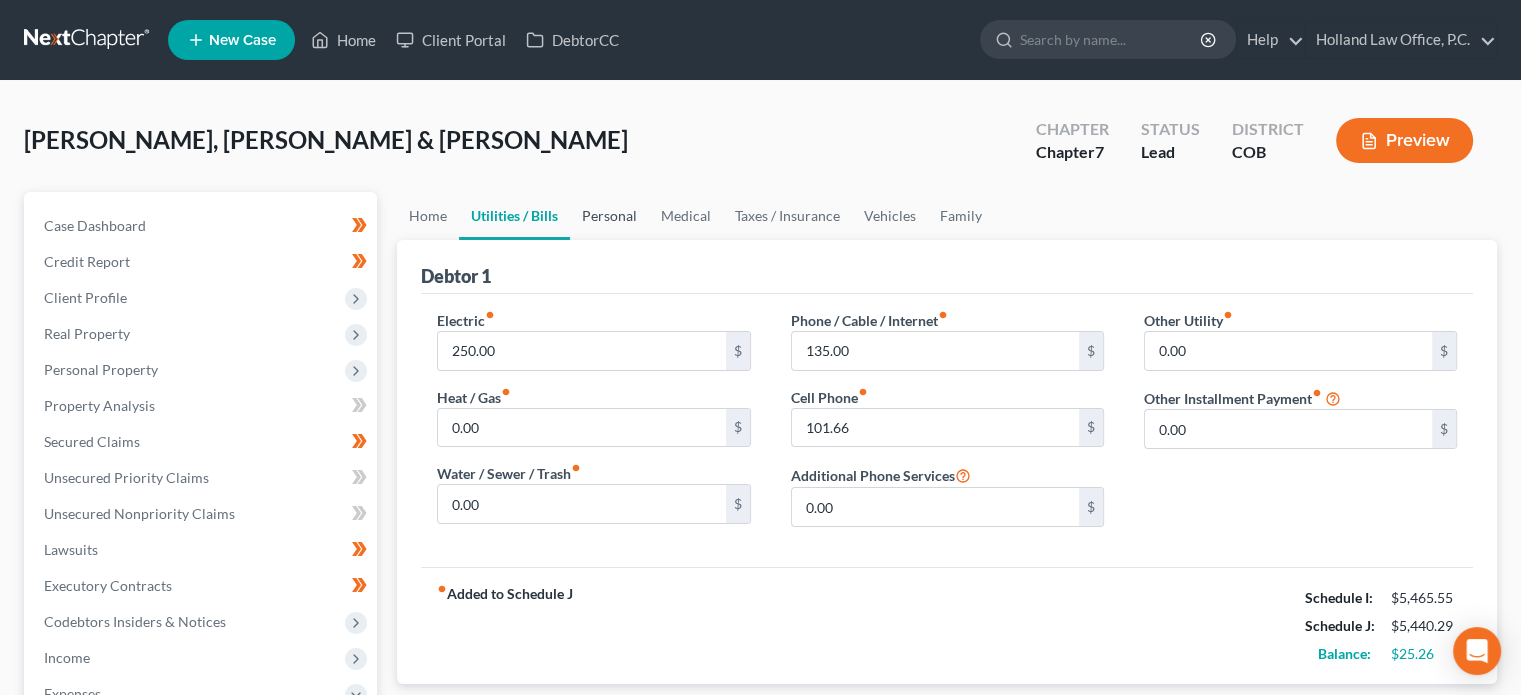 click on "Personal" at bounding box center [609, 216] 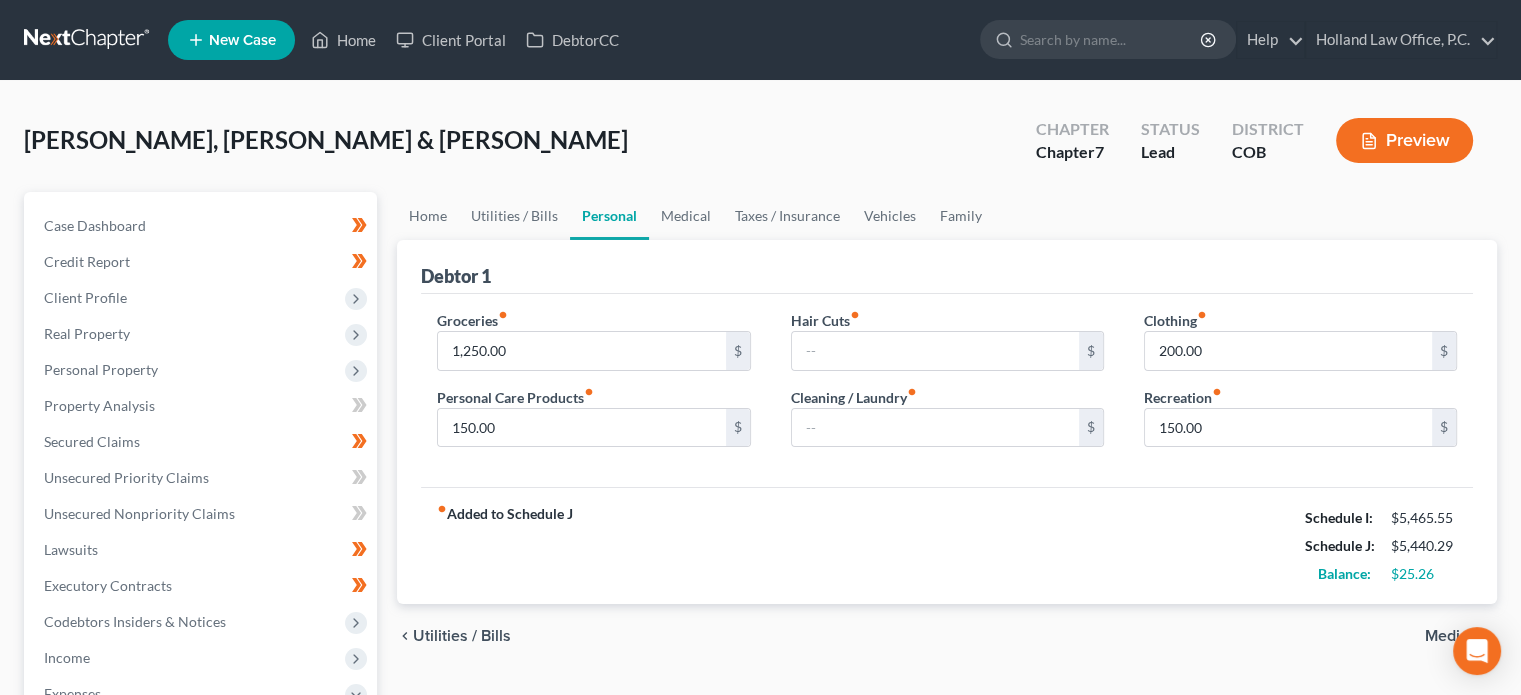 click on "Preview" at bounding box center (1404, 140) 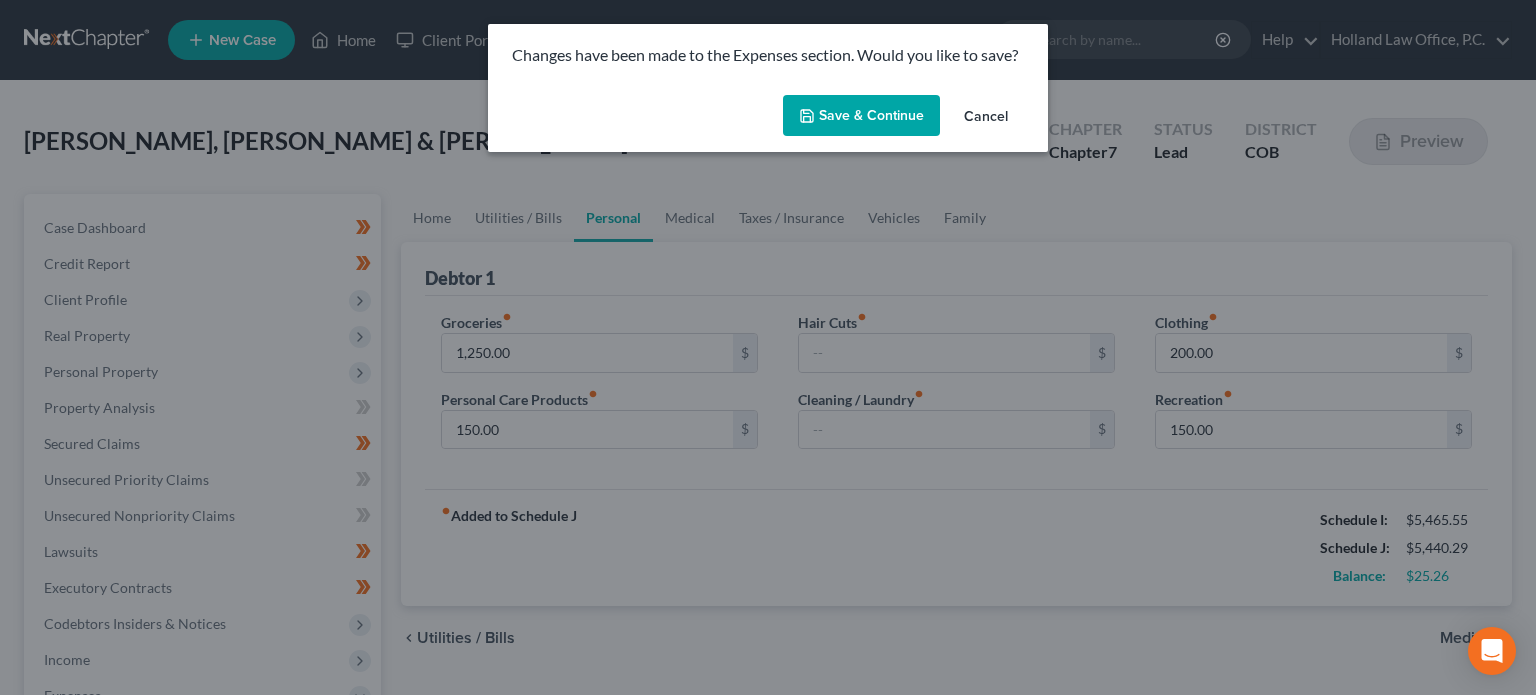 click on "Save & Continue" at bounding box center (861, 116) 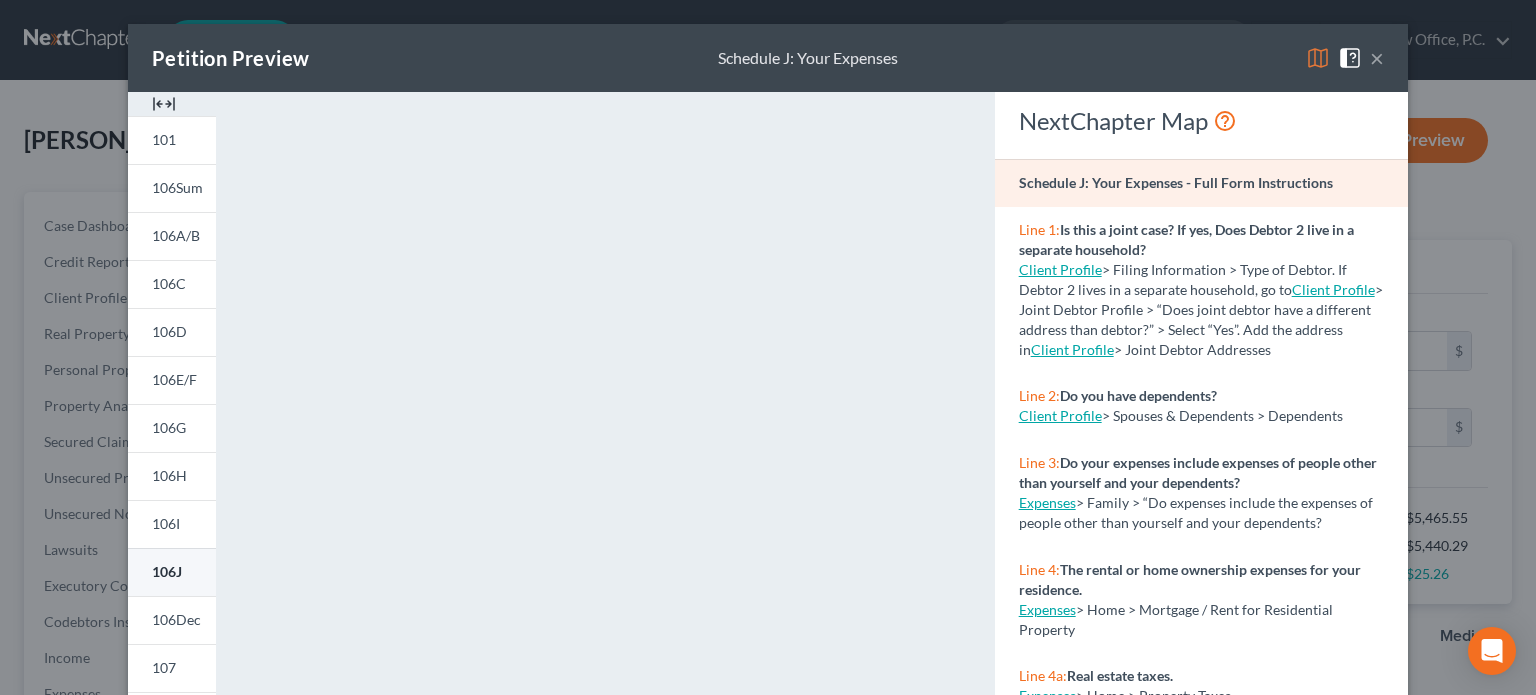 click on "106J" at bounding box center [167, 571] 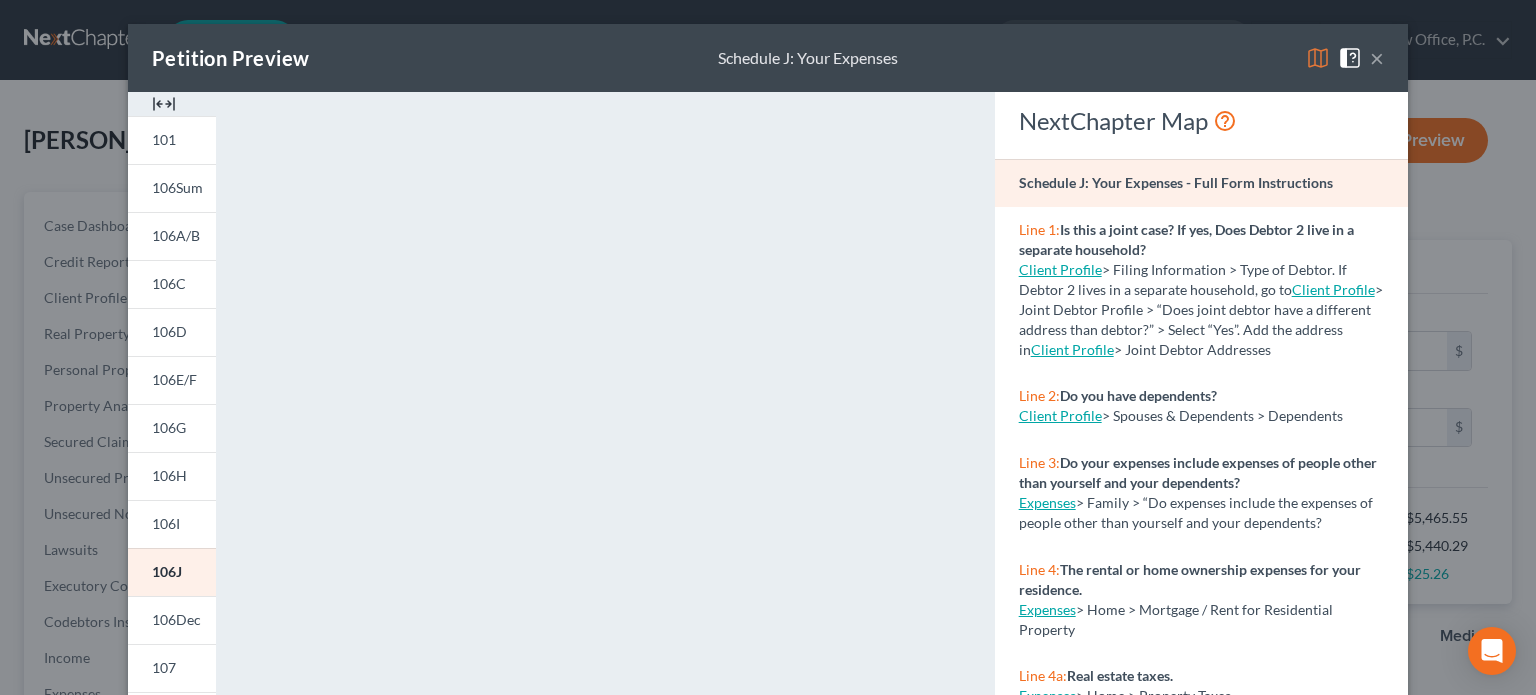 click on "Petition Preview Schedule J: Your Expenses ×" at bounding box center (768, 58) 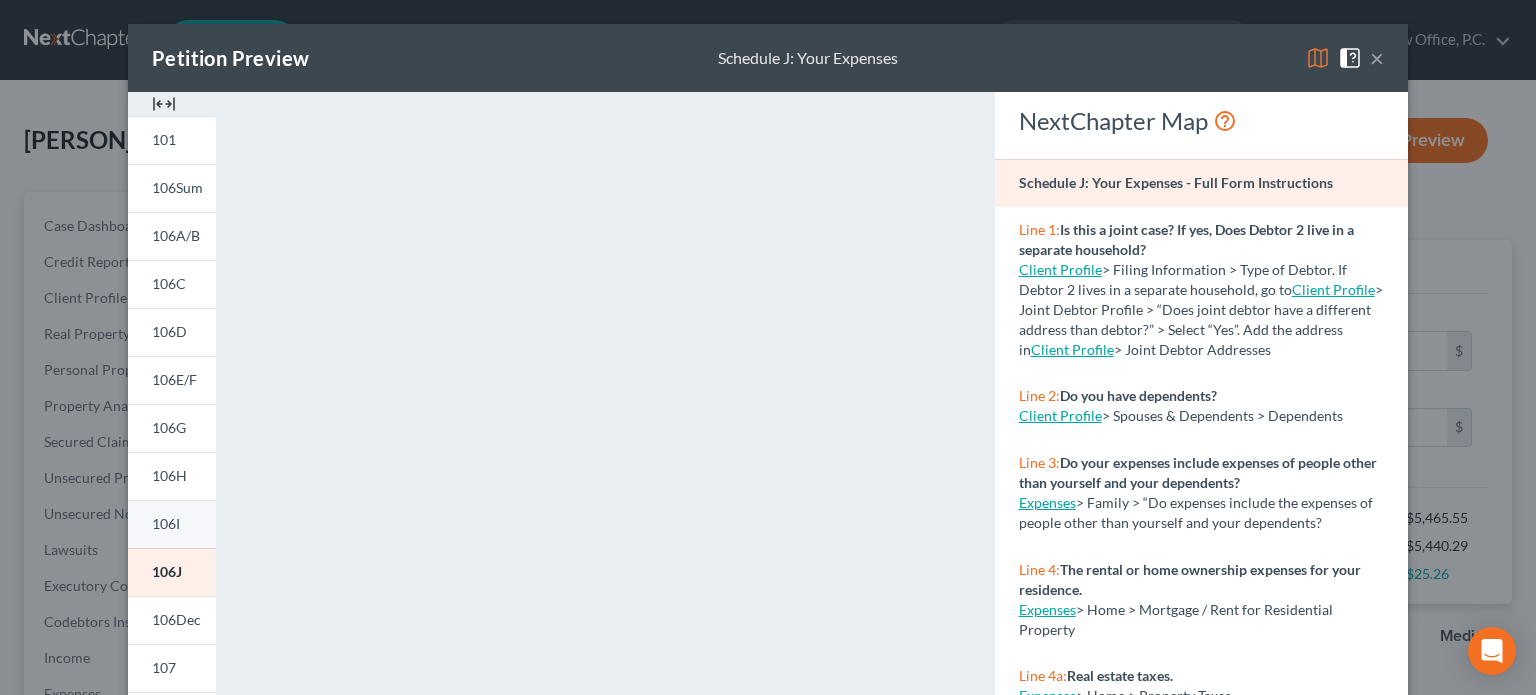 click on "106I" at bounding box center (166, 523) 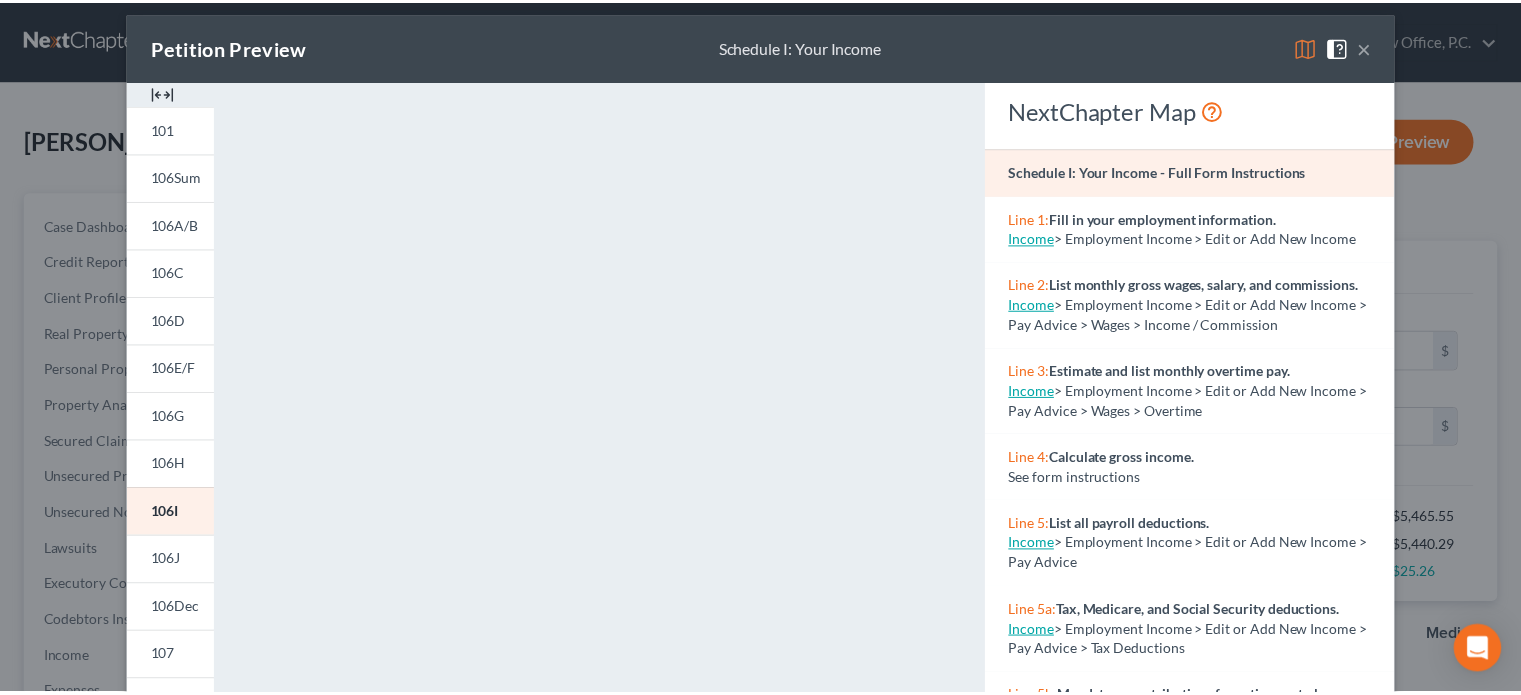 scroll, scrollTop: 0, scrollLeft: 0, axis: both 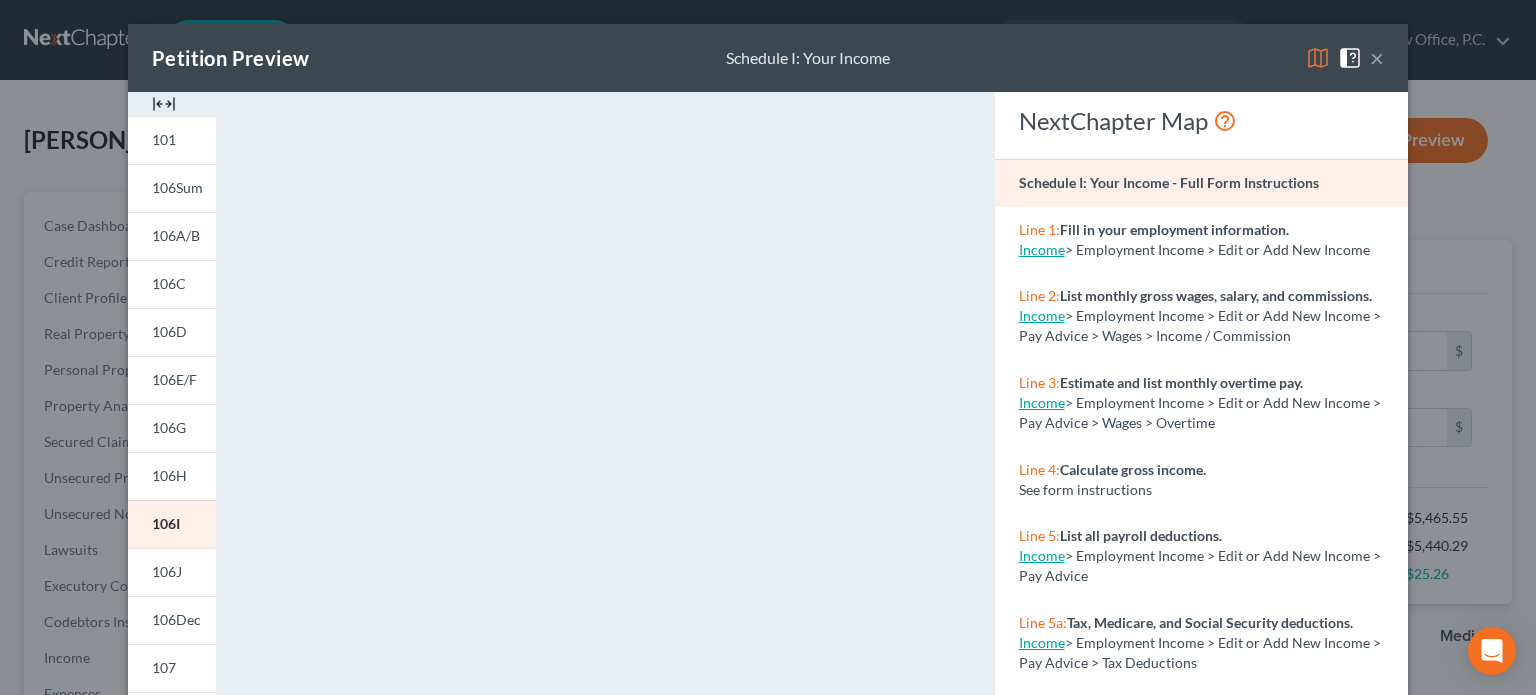 click on "×" at bounding box center (1377, 58) 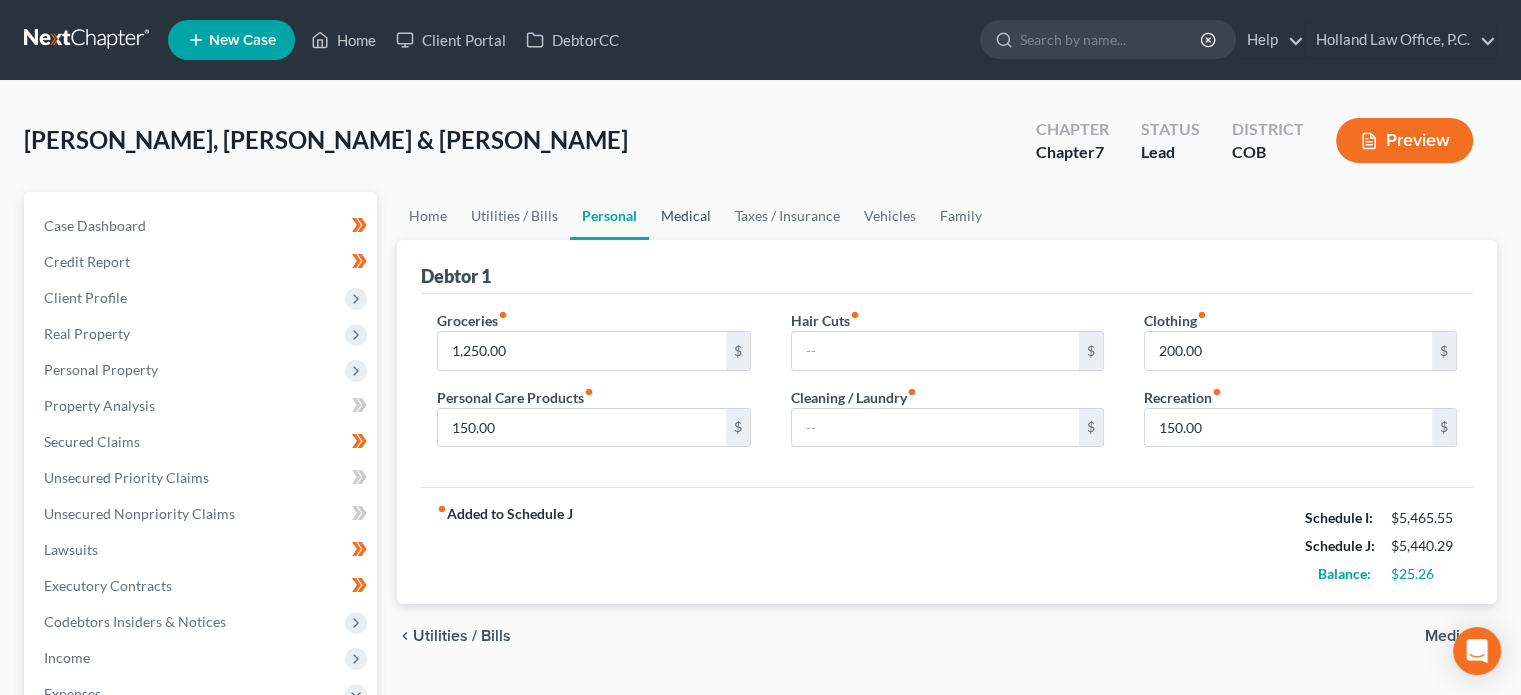 click on "Medical" at bounding box center [686, 216] 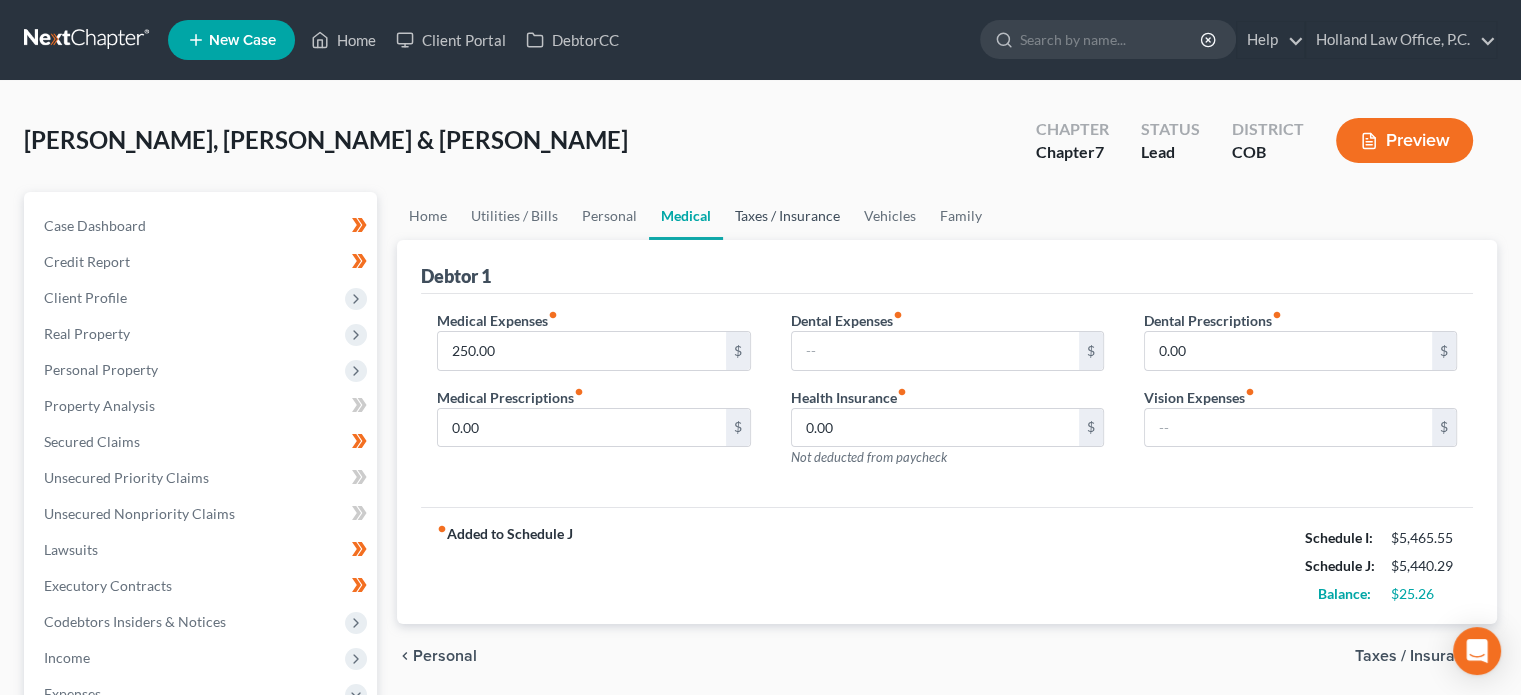 click on "Taxes / Insurance" at bounding box center [787, 216] 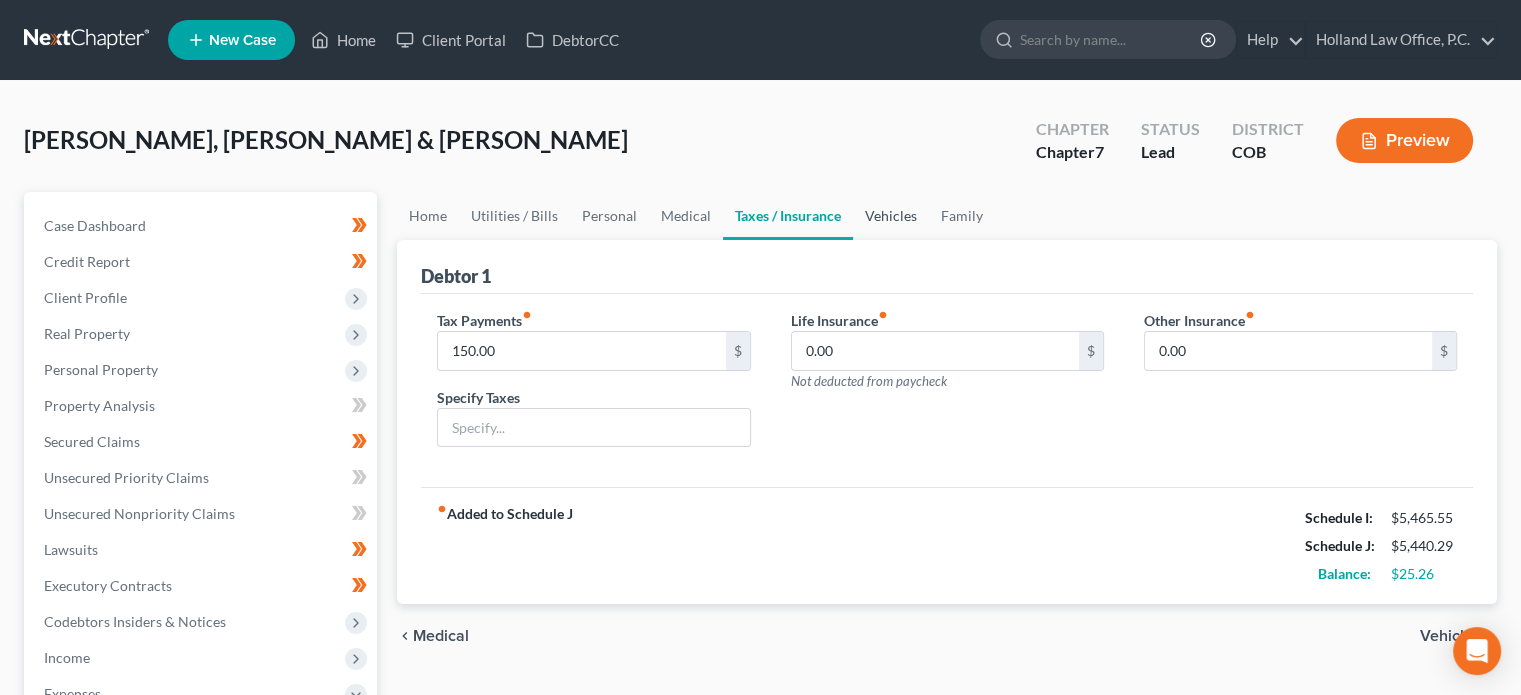 click on "Vehicles" at bounding box center (891, 216) 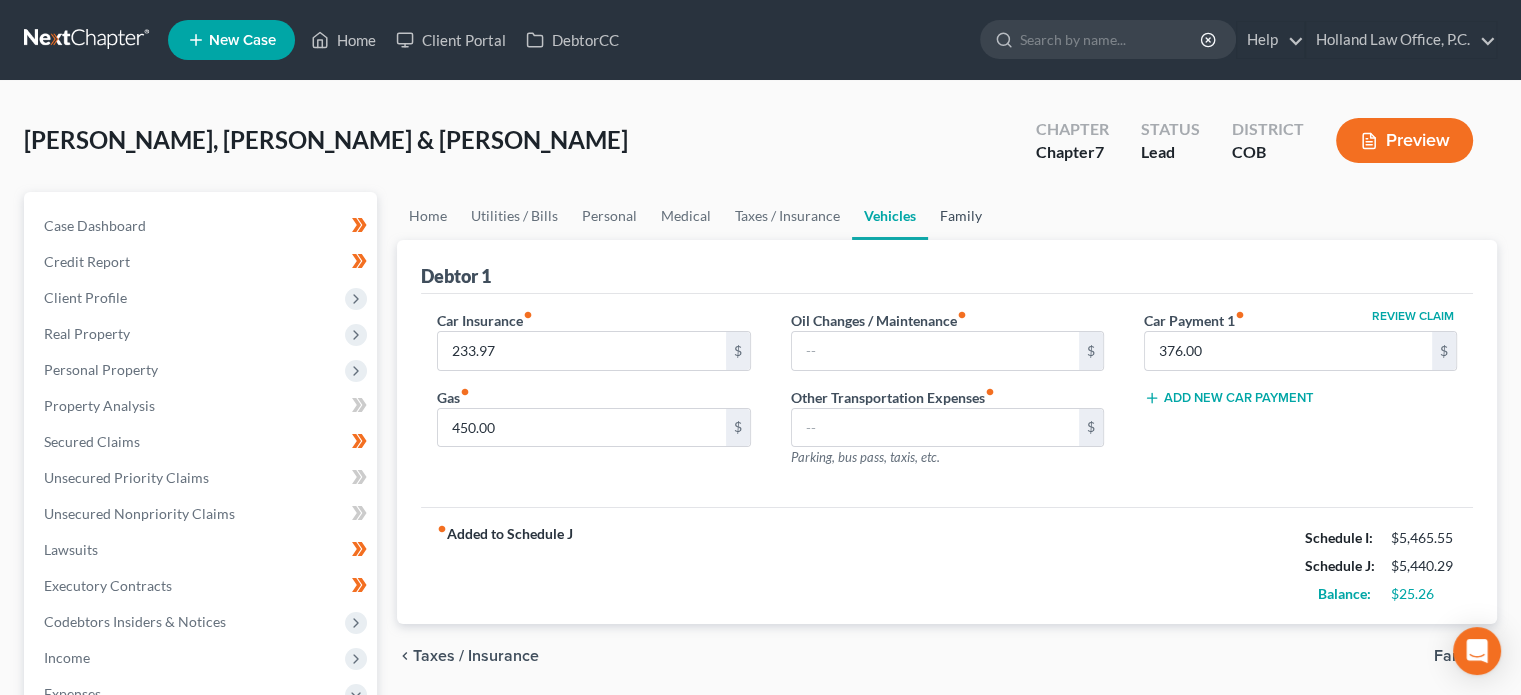 click on "Family" at bounding box center (961, 216) 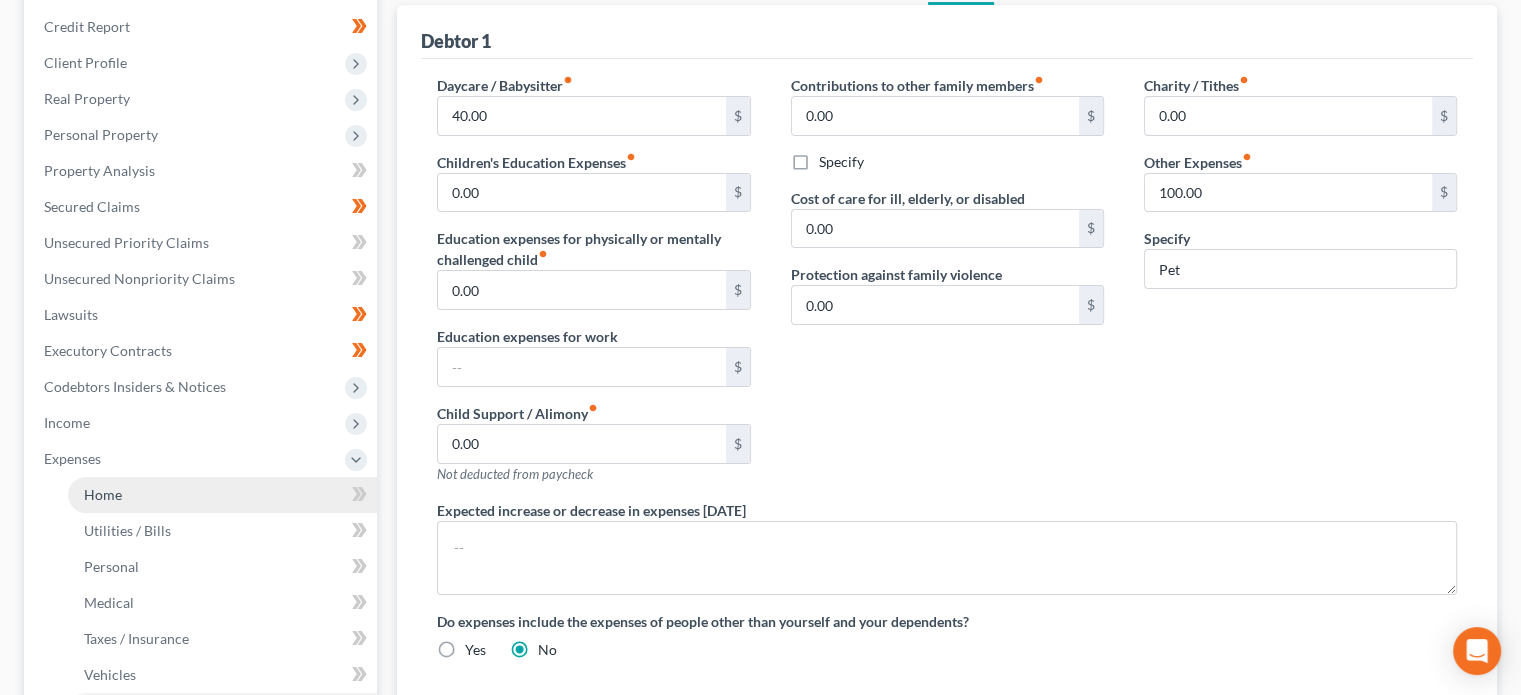 scroll, scrollTop: 300, scrollLeft: 0, axis: vertical 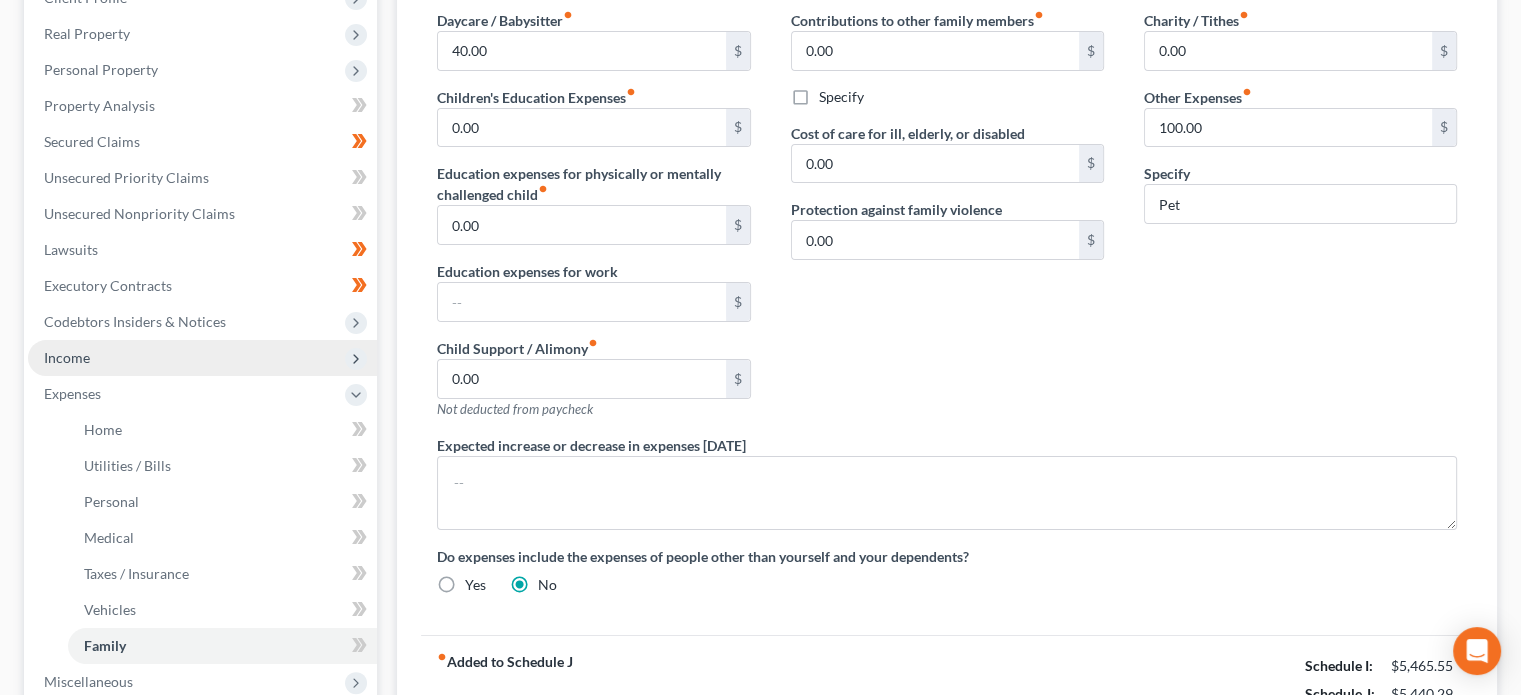 click on "Income" at bounding box center (202, 358) 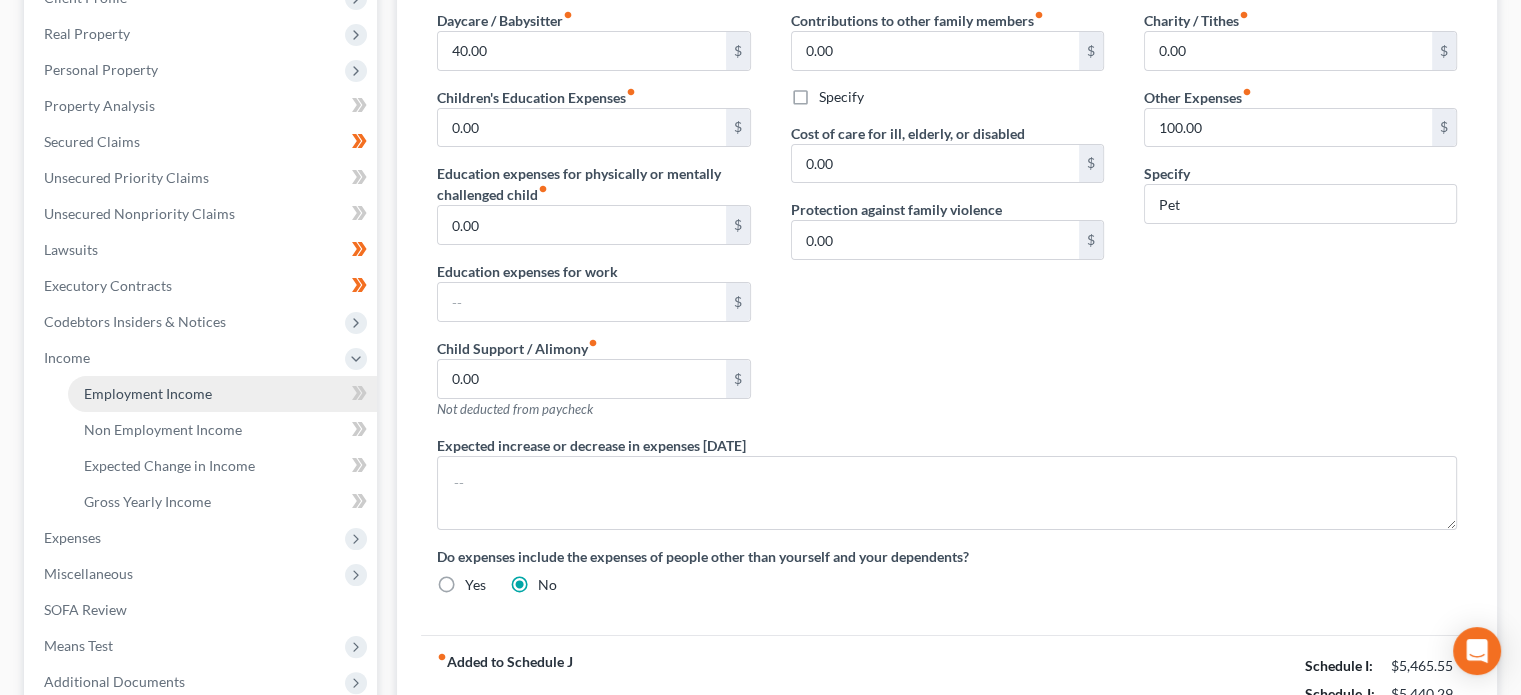 click on "Employment Income" at bounding box center (148, 393) 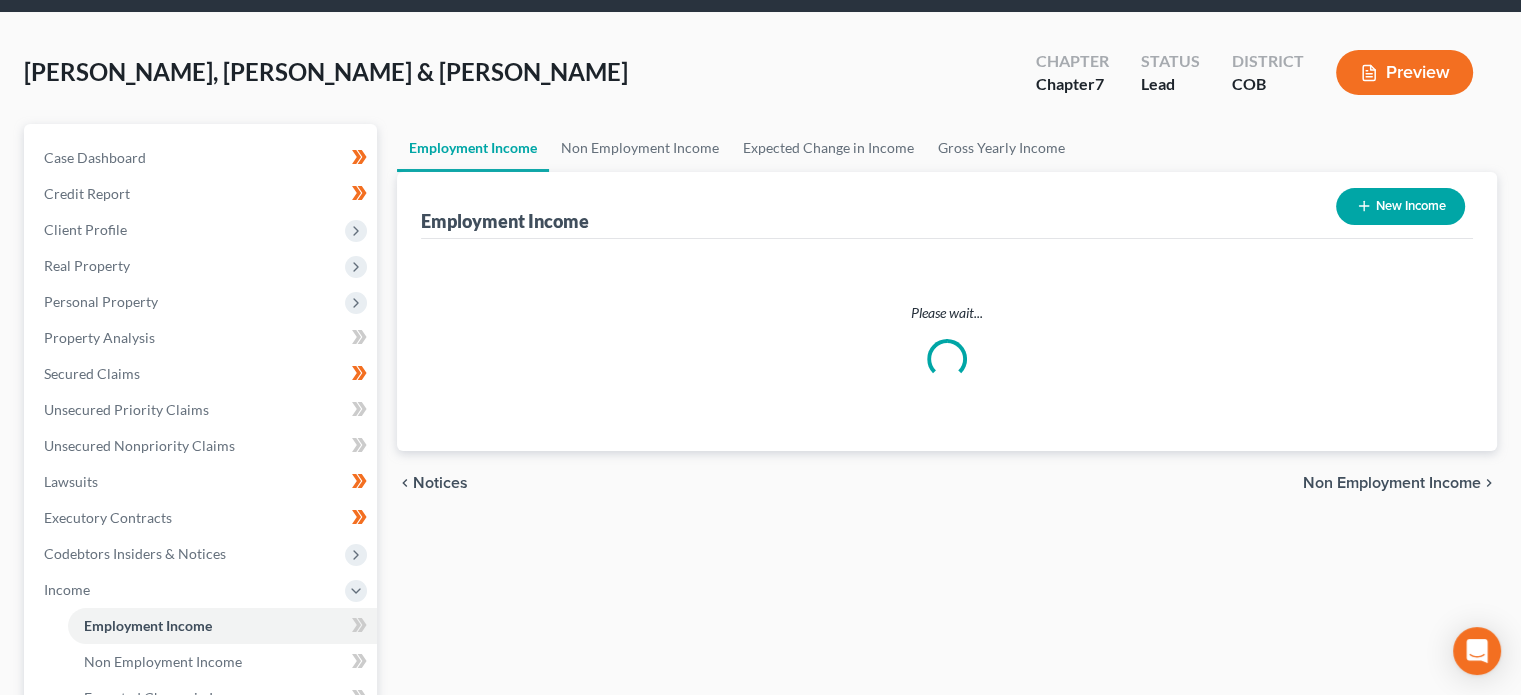 scroll, scrollTop: 0, scrollLeft: 0, axis: both 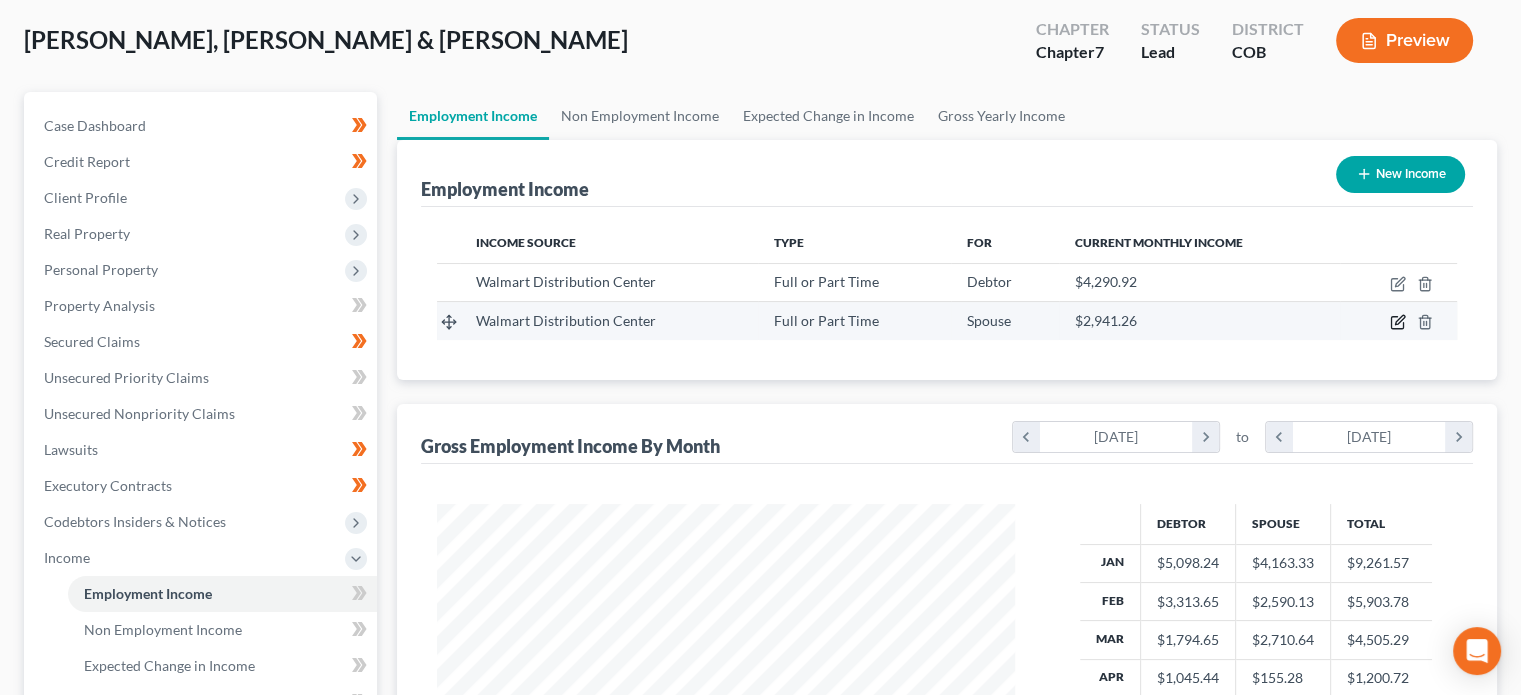 click 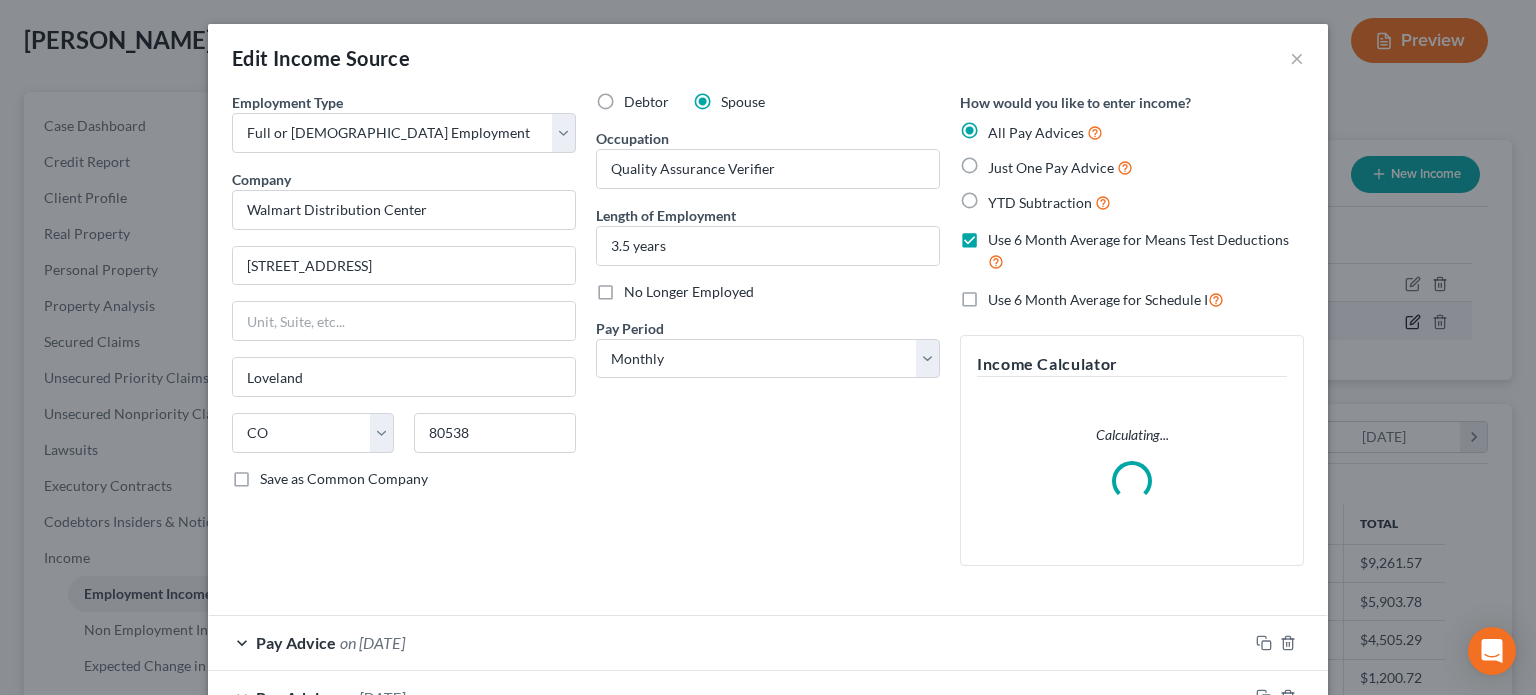 scroll, scrollTop: 999643, scrollLeft: 999375, axis: both 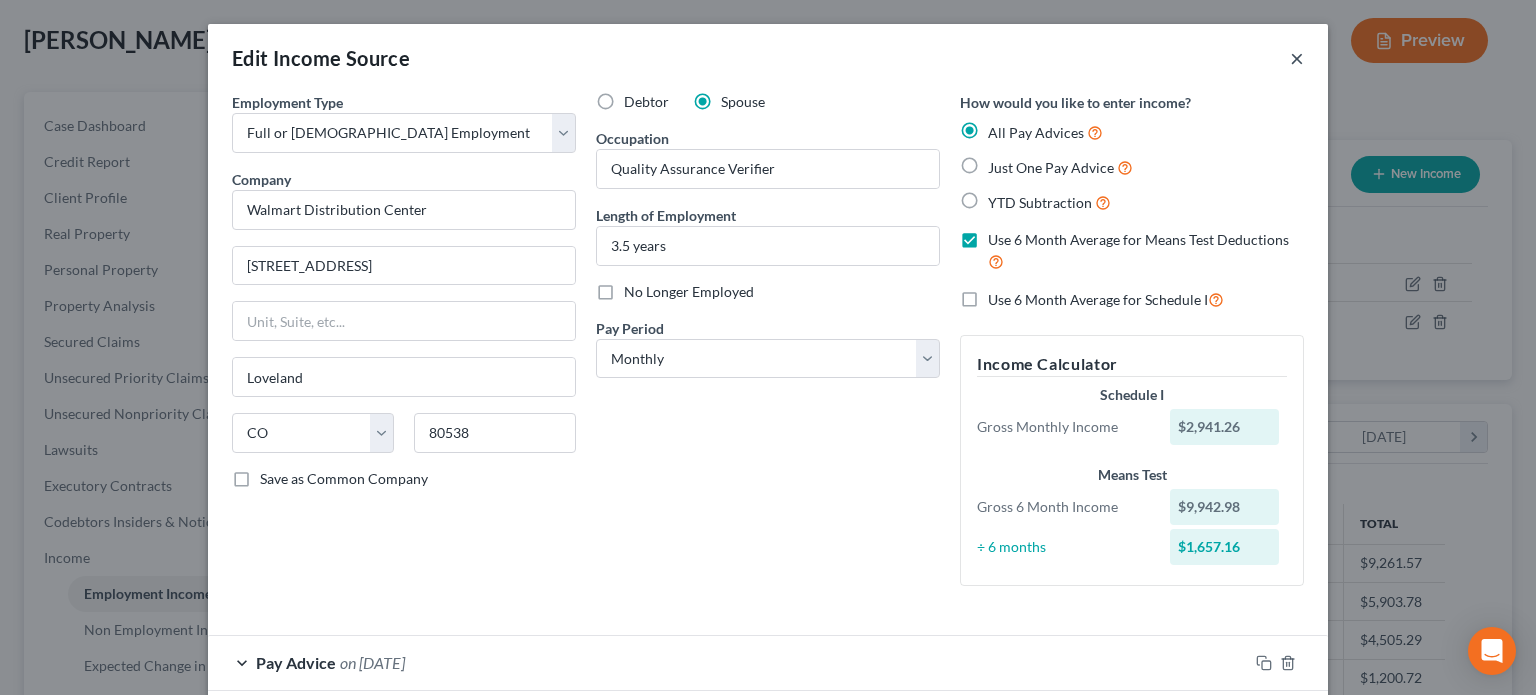 click on "×" at bounding box center [1297, 58] 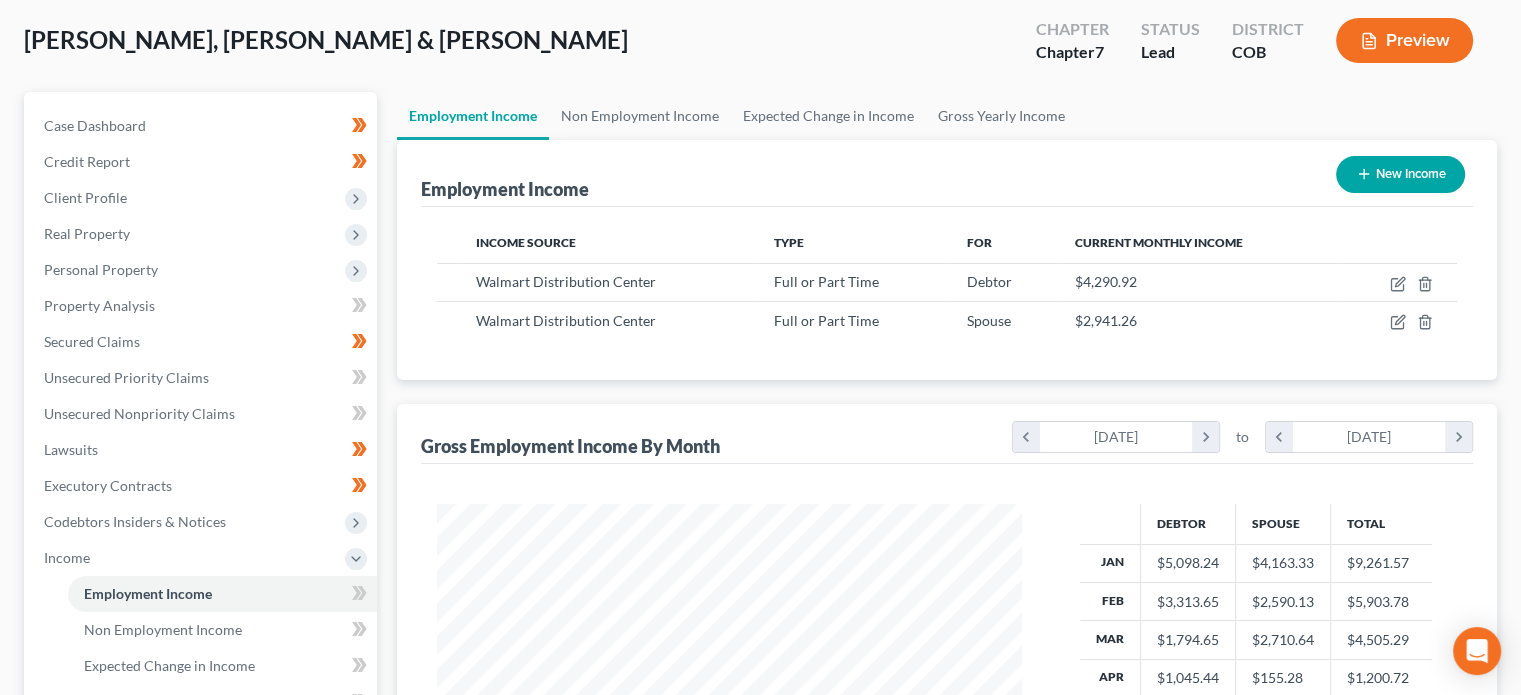 scroll, scrollTop: 356, scrollLeft: 617, axis: both 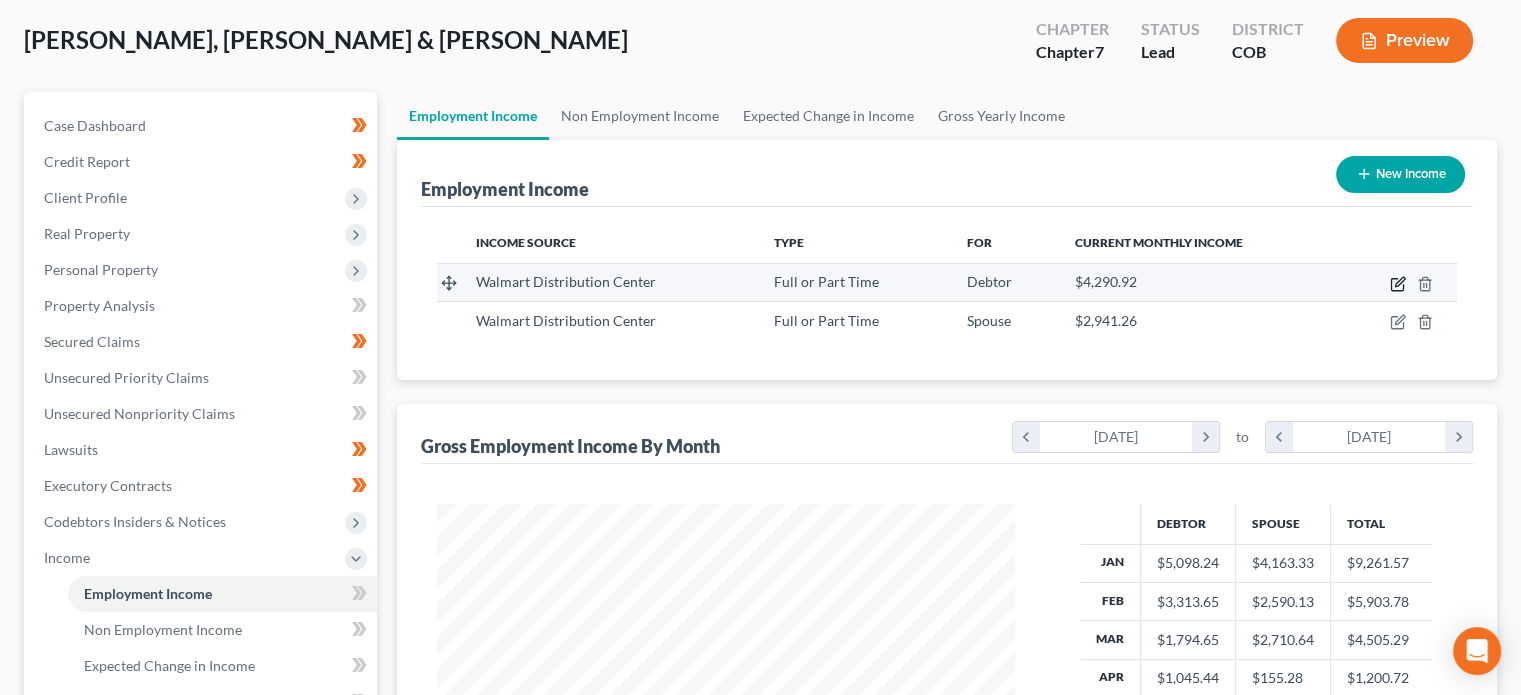 click 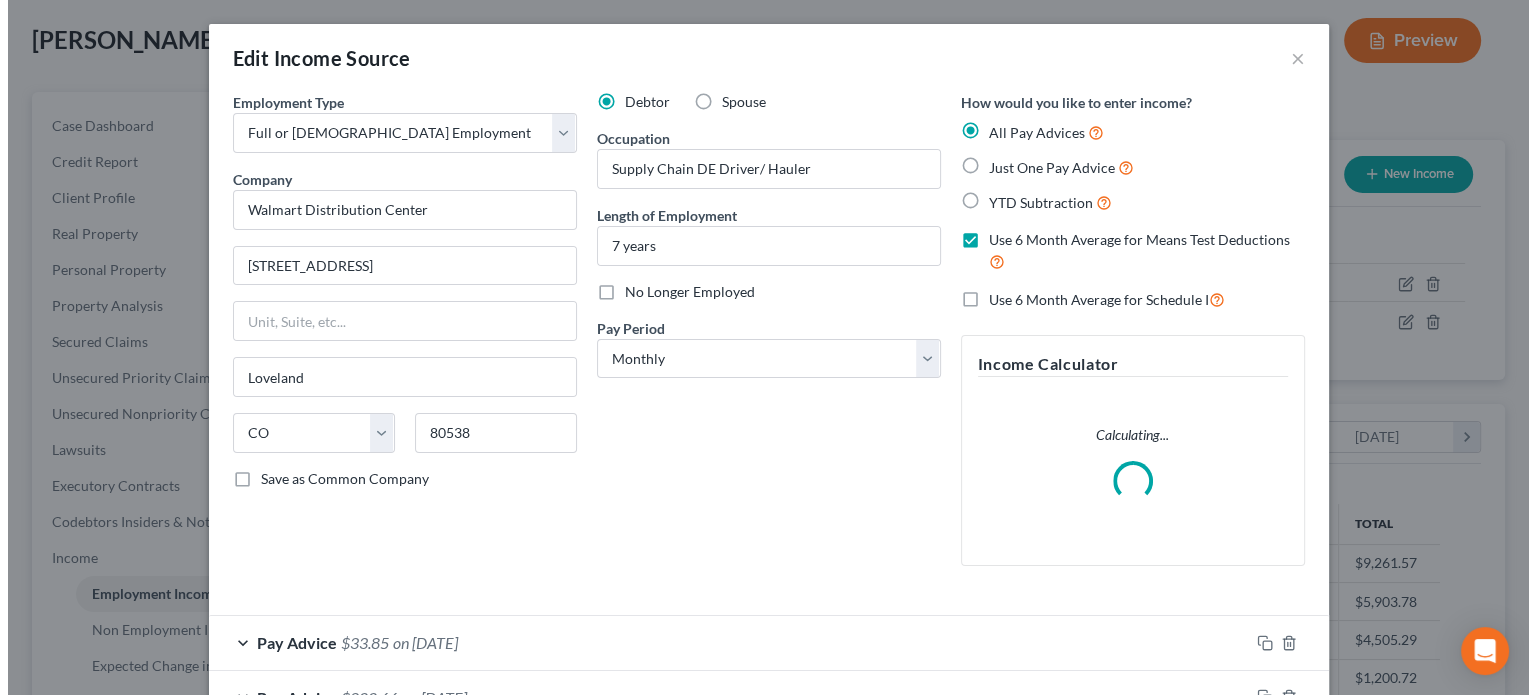 scroll, scrollTop: 999643, scrollLeft: 999375, axis: both 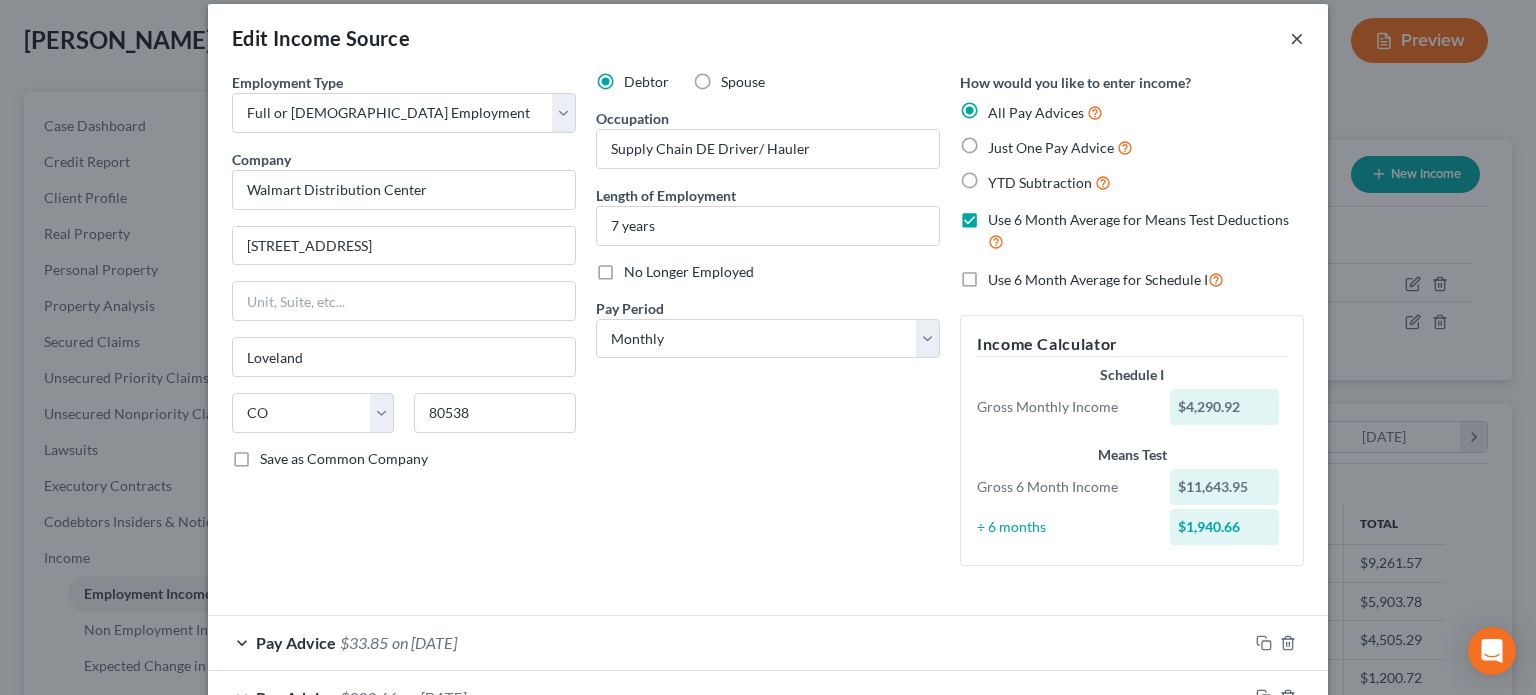 click on "×" at bounding box center (1297, 38) 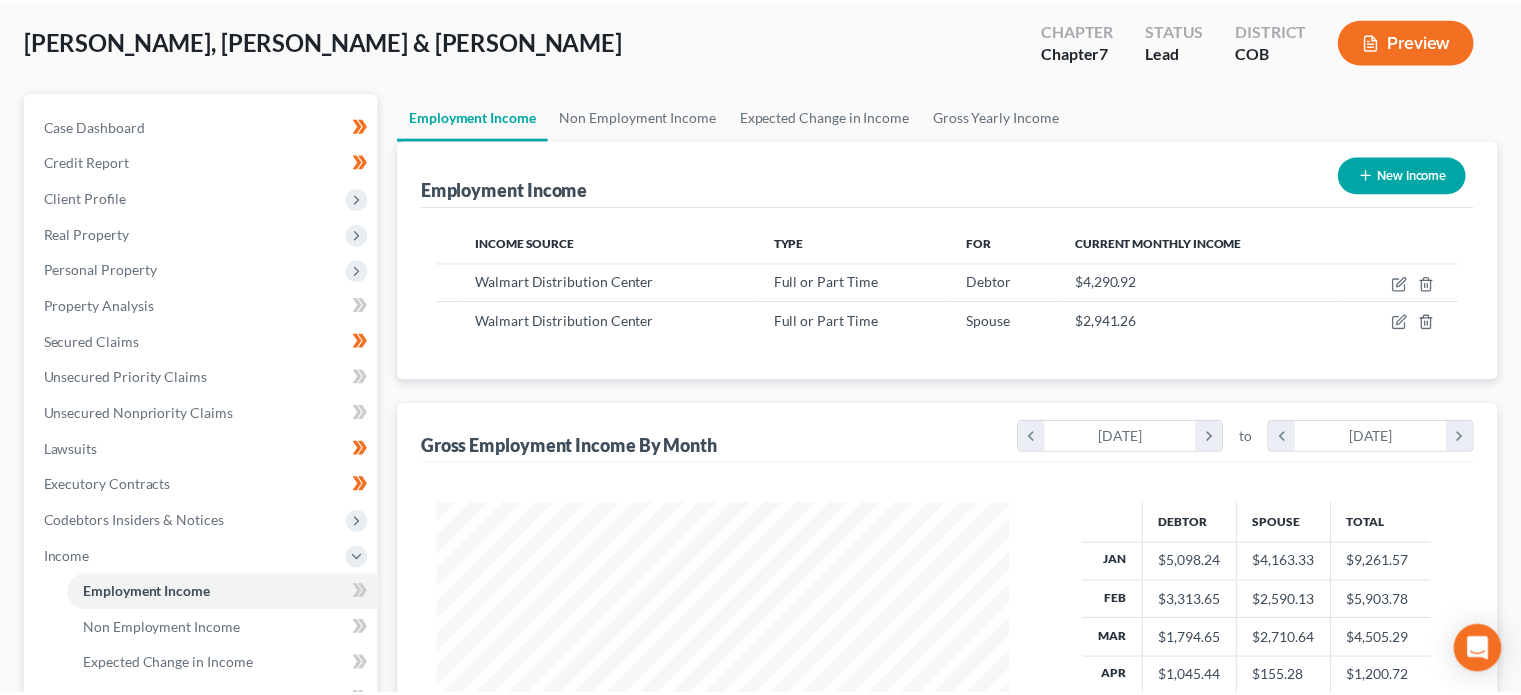 scroll, scrollTop: 356, scrollLeft: 617, axis: both 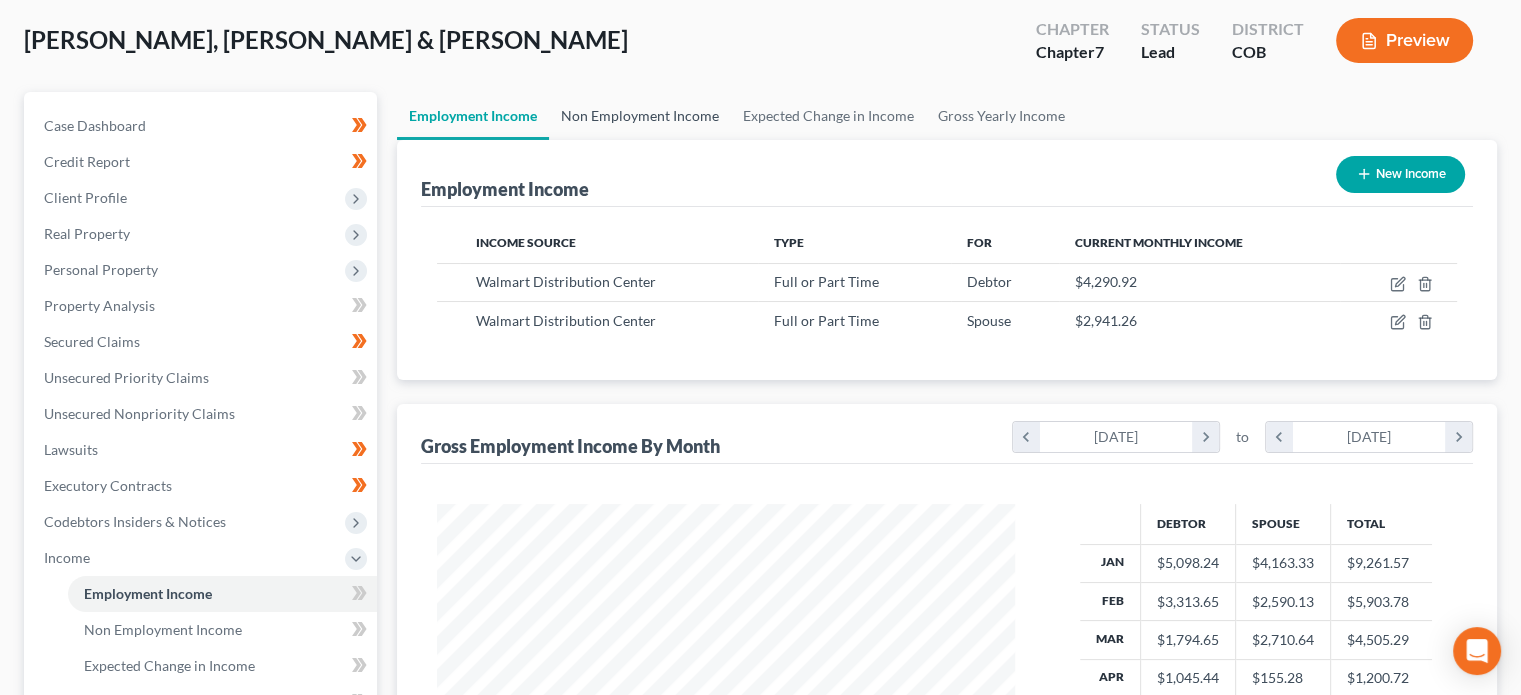click on "Non Employment Income" at bounding box center (640, 116) 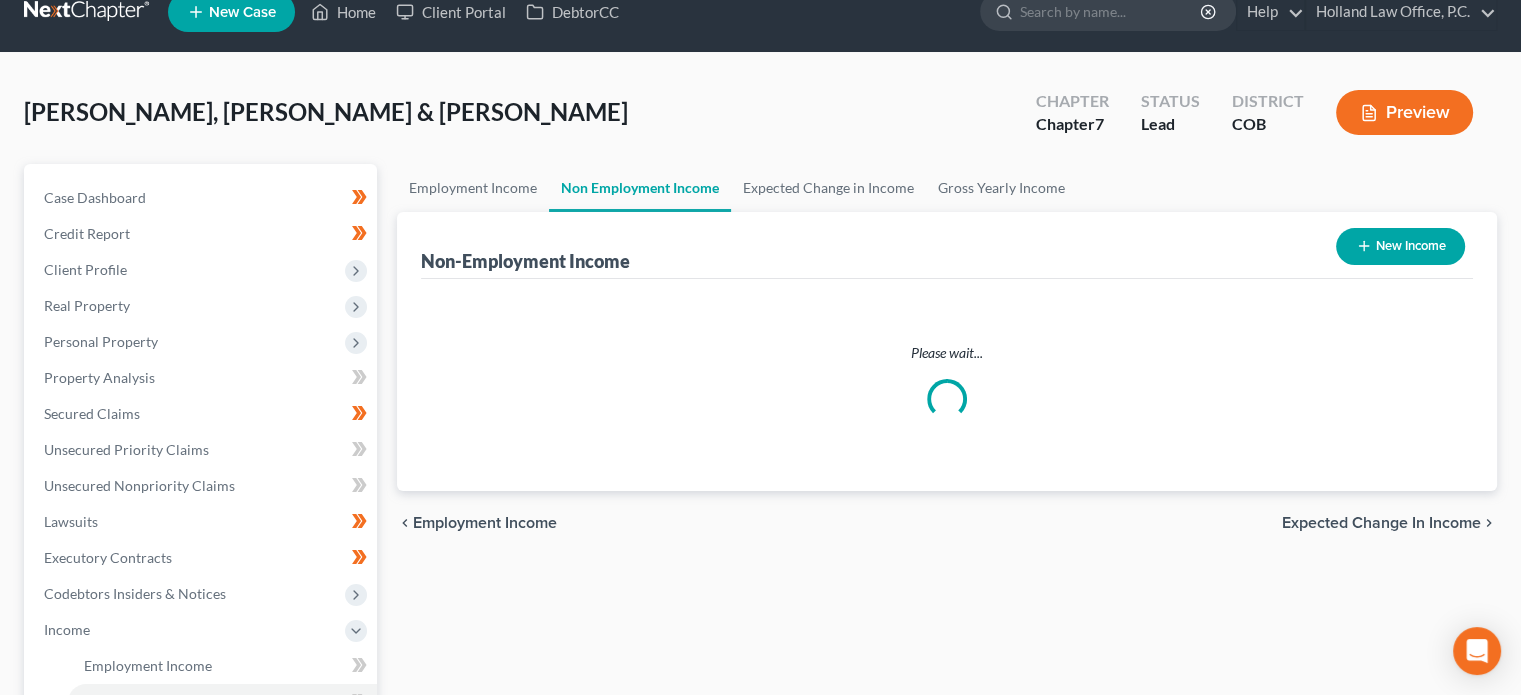 scroll, scrollTop: 0, scrollLeft: 0, axis: both 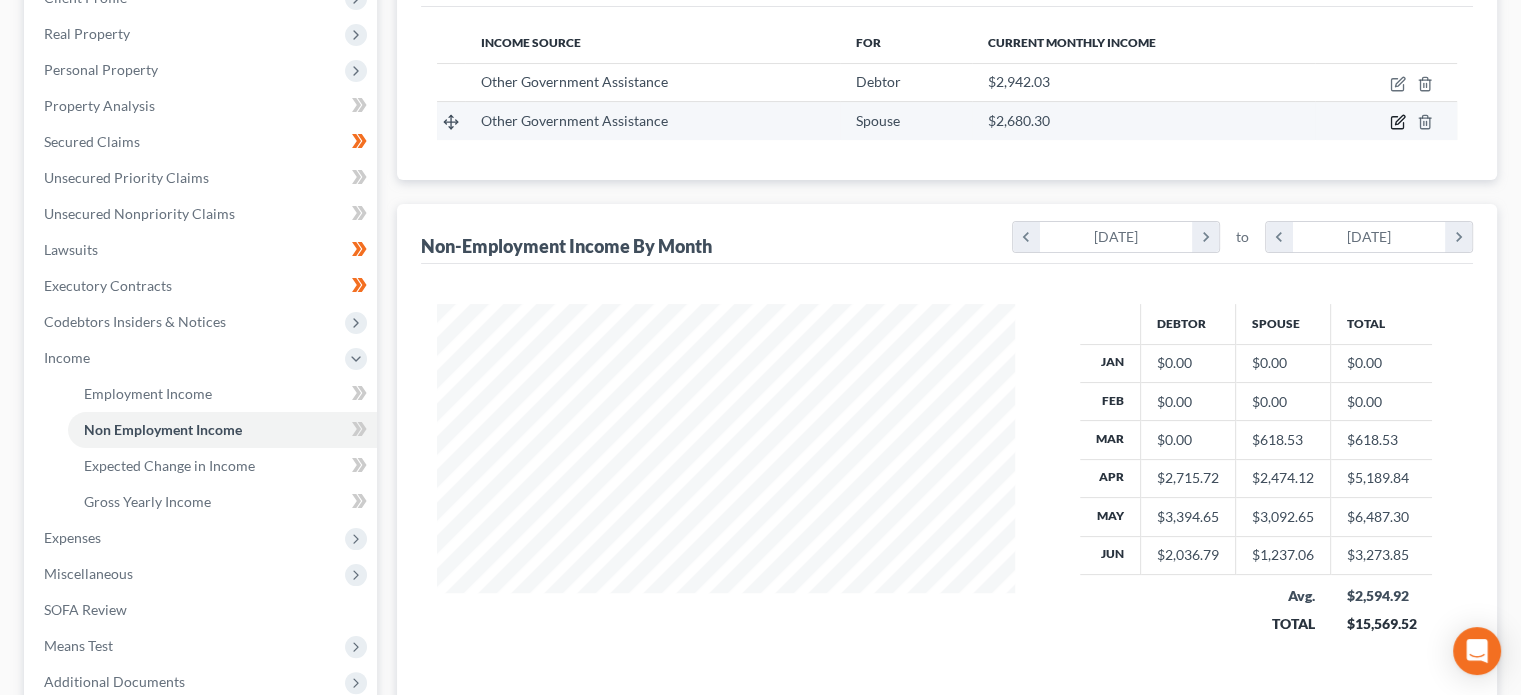 click 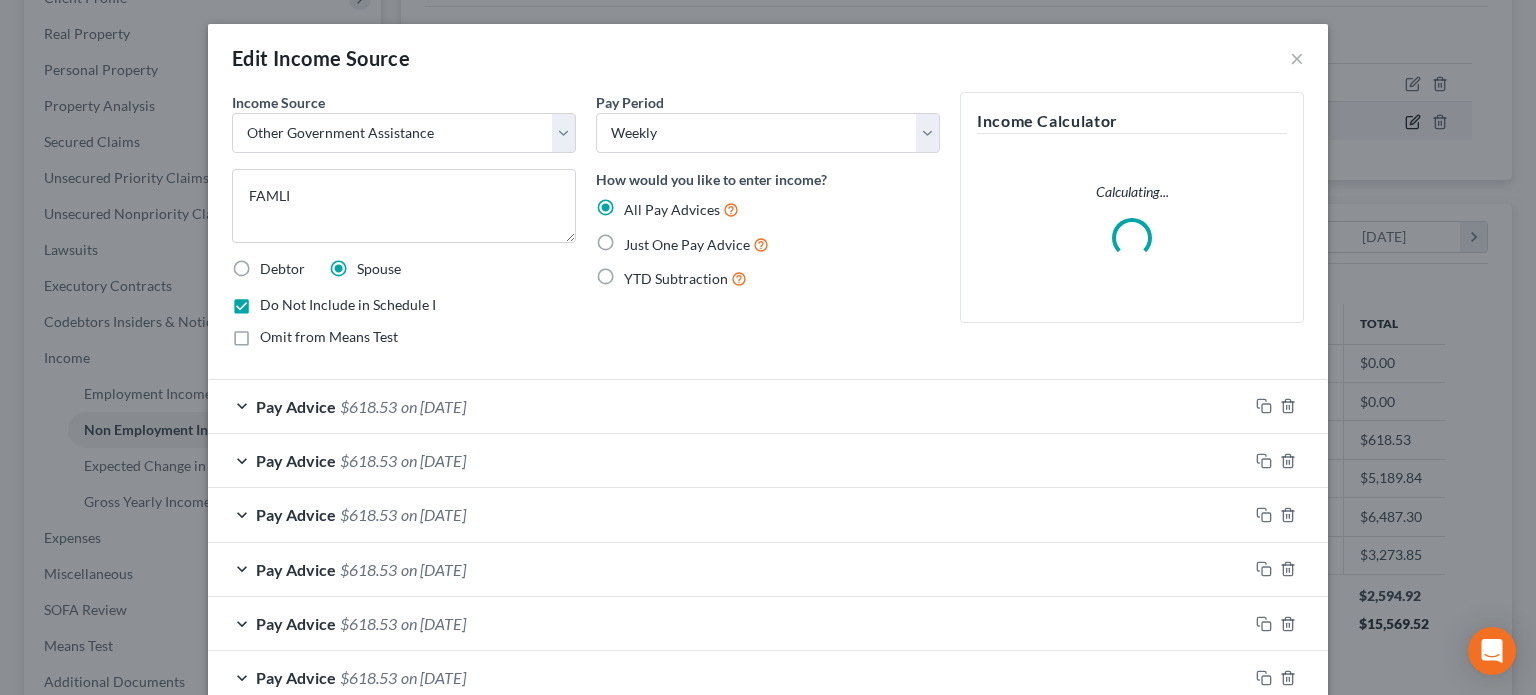 scroll, scrollTop: 999643, scrollLeft: 999375, axis: both 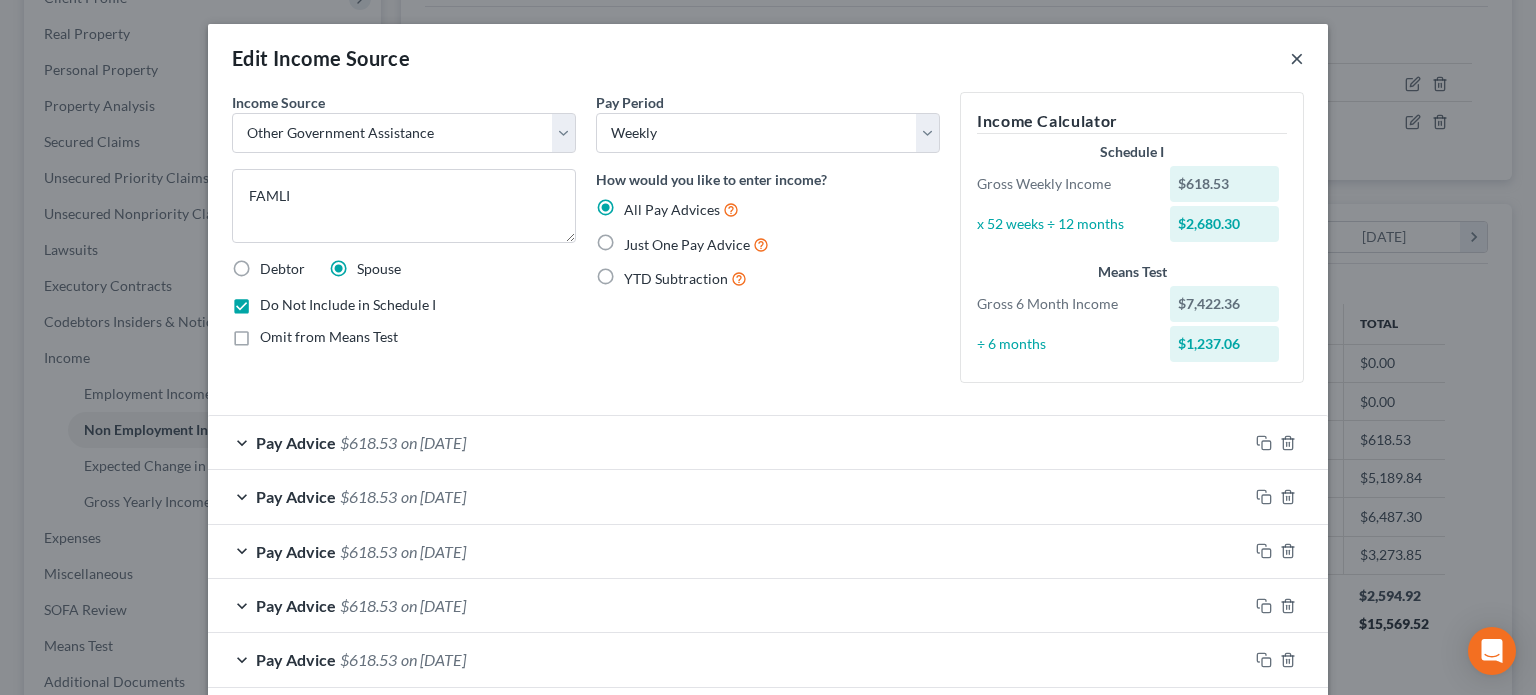 click on "×" at bounding box center [1297, 58] 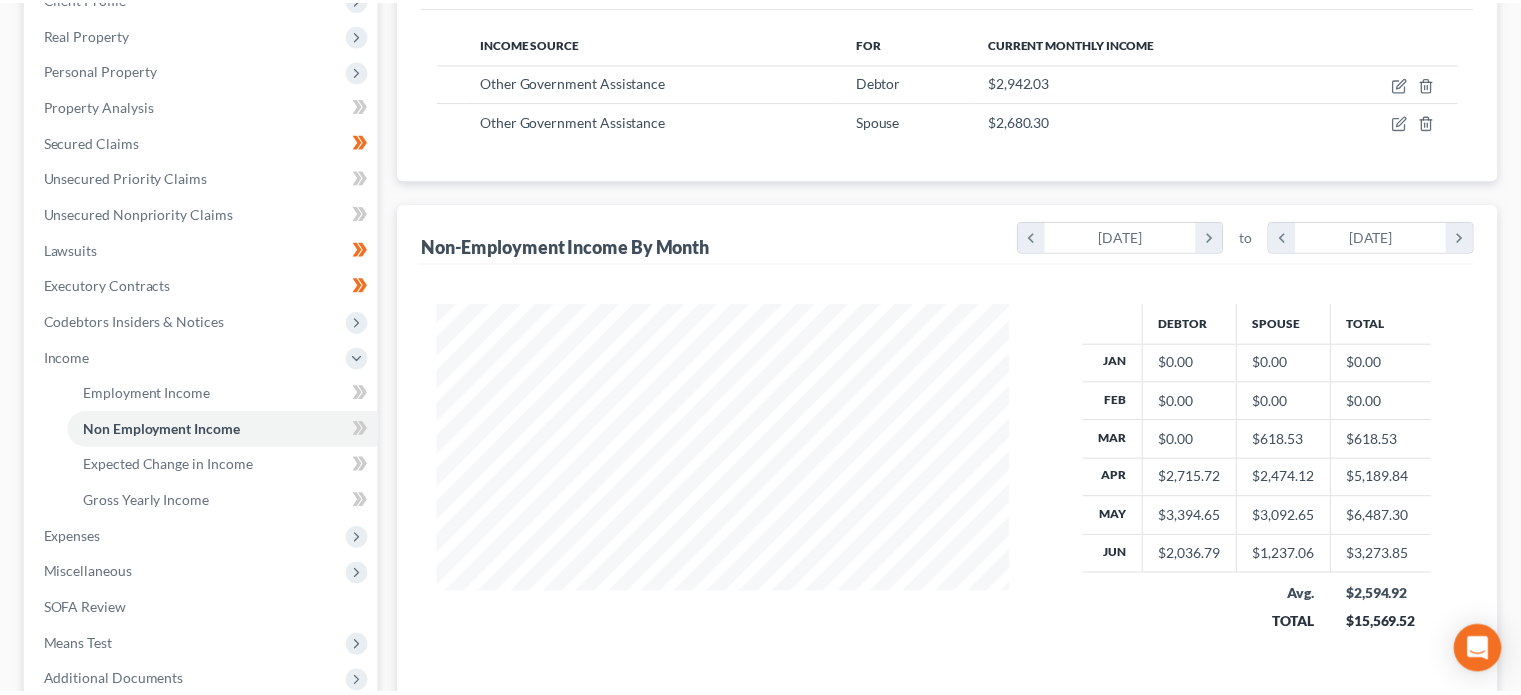 scroll 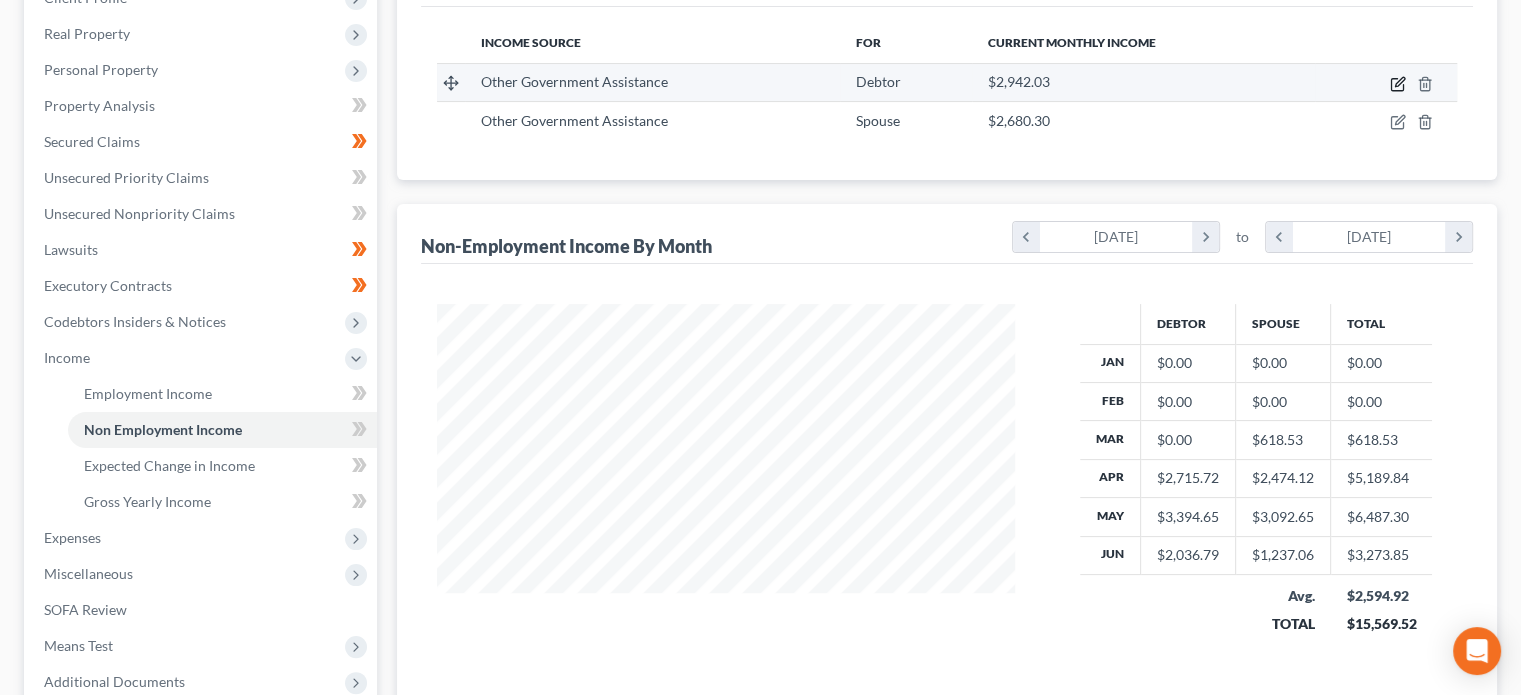 click 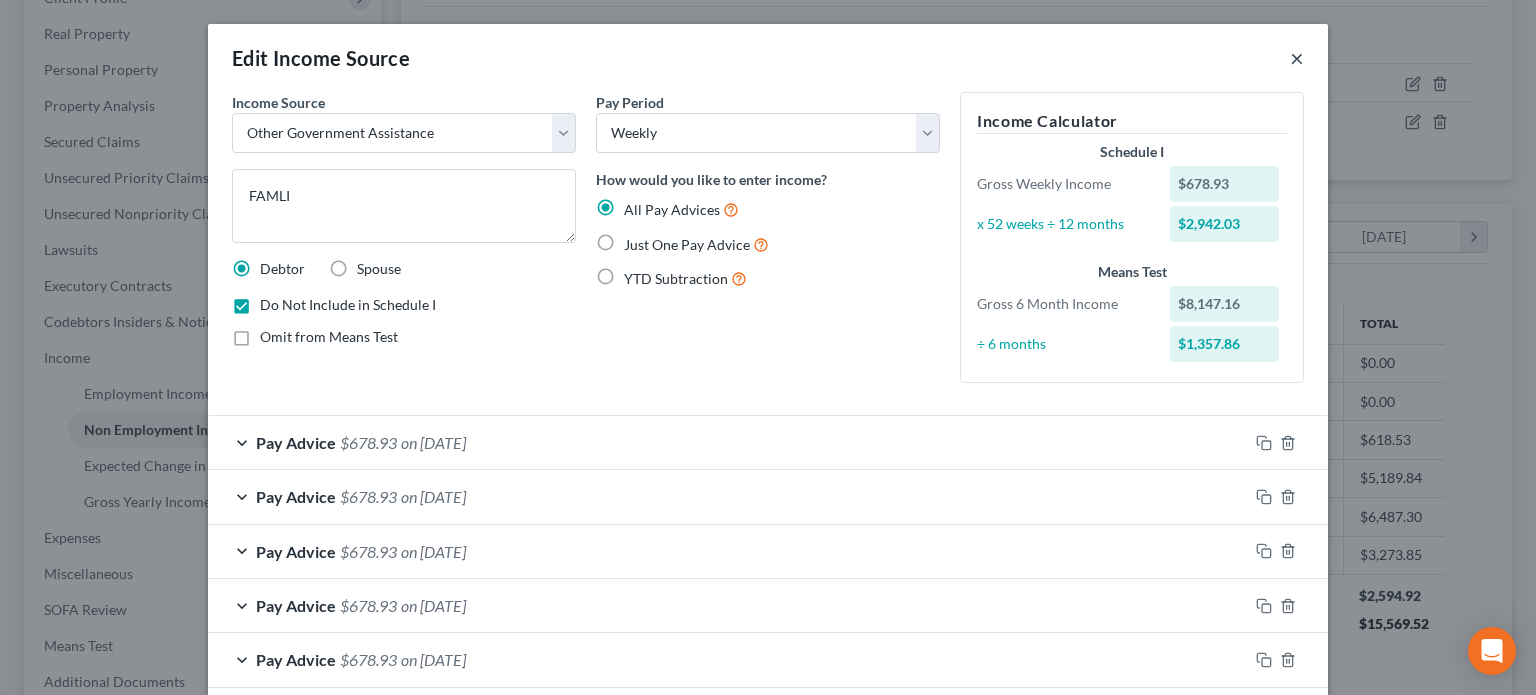click on "×" at bounding box center [1297, 58] 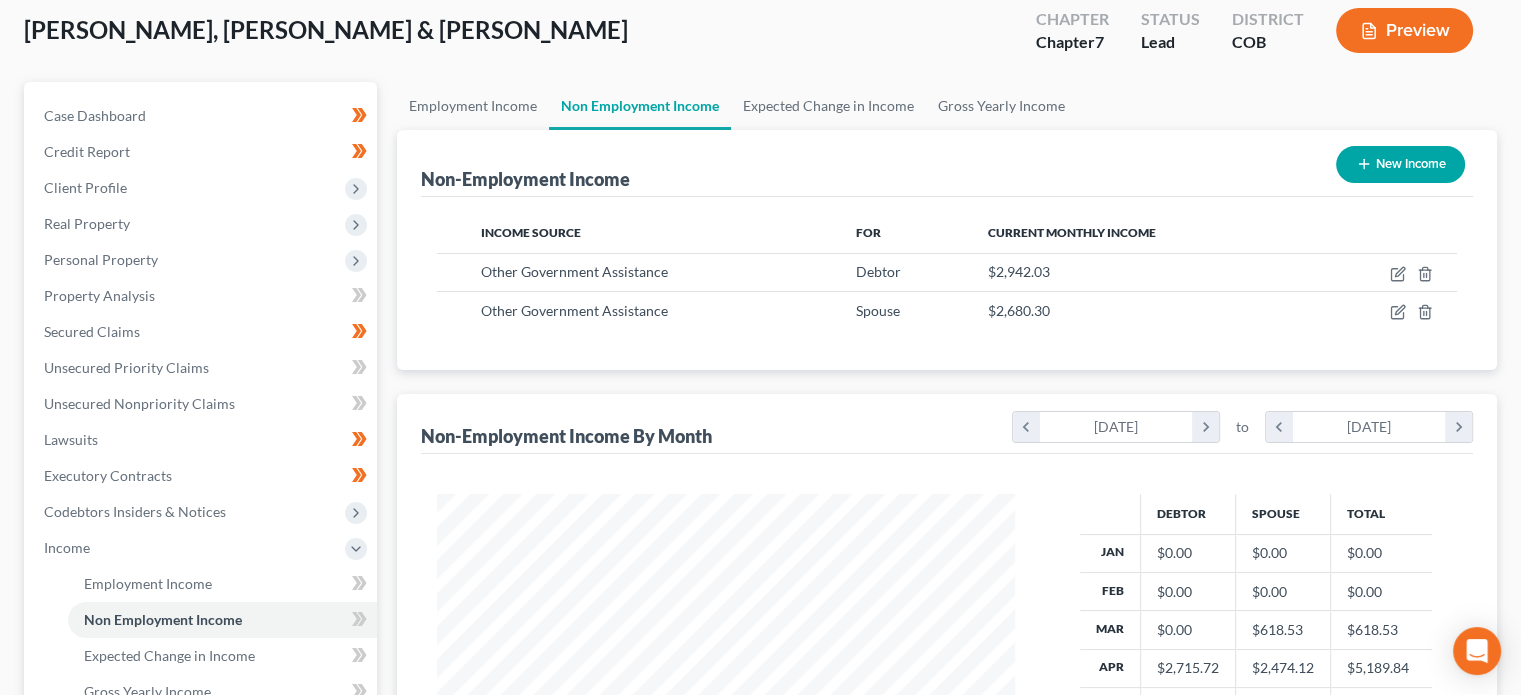 click on "Preview" at bounding box center (1404, 30) 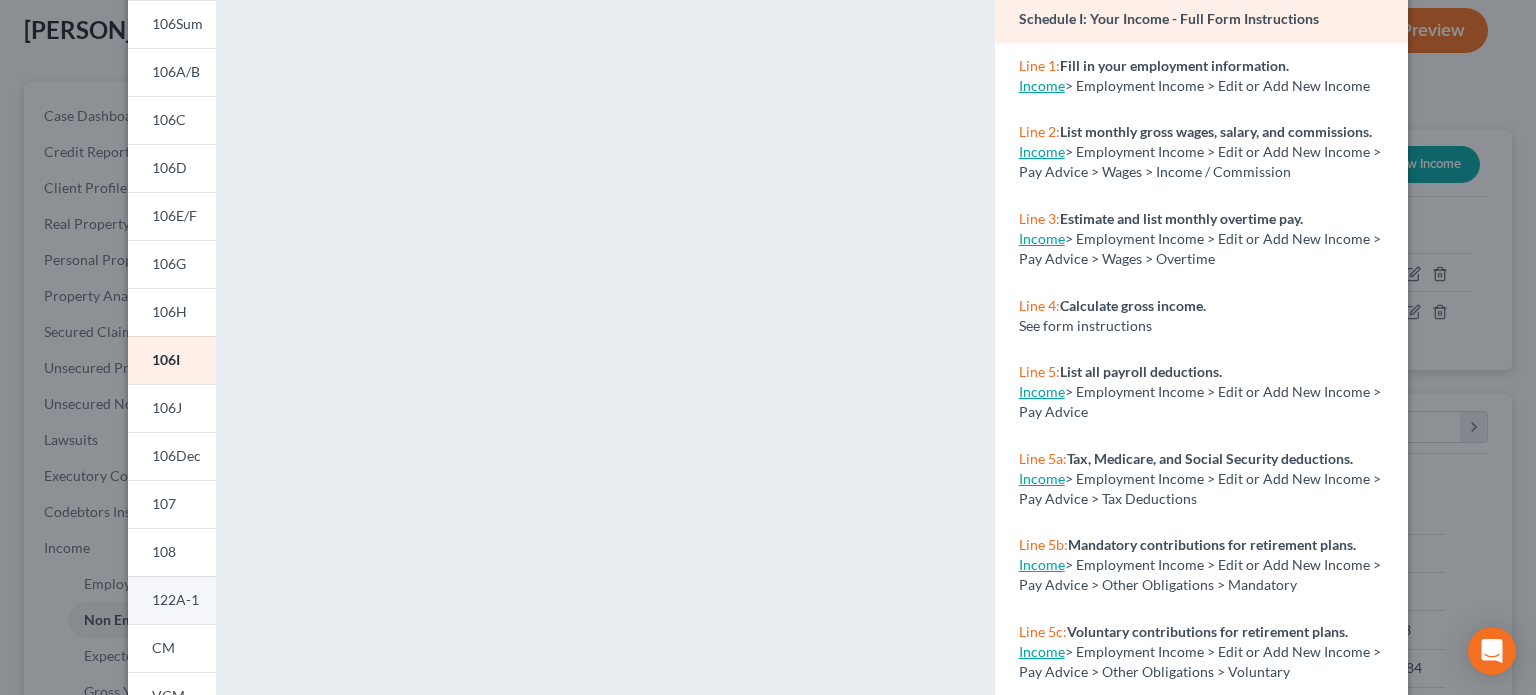 click on "122A-1" at bounding box center [175, 599] 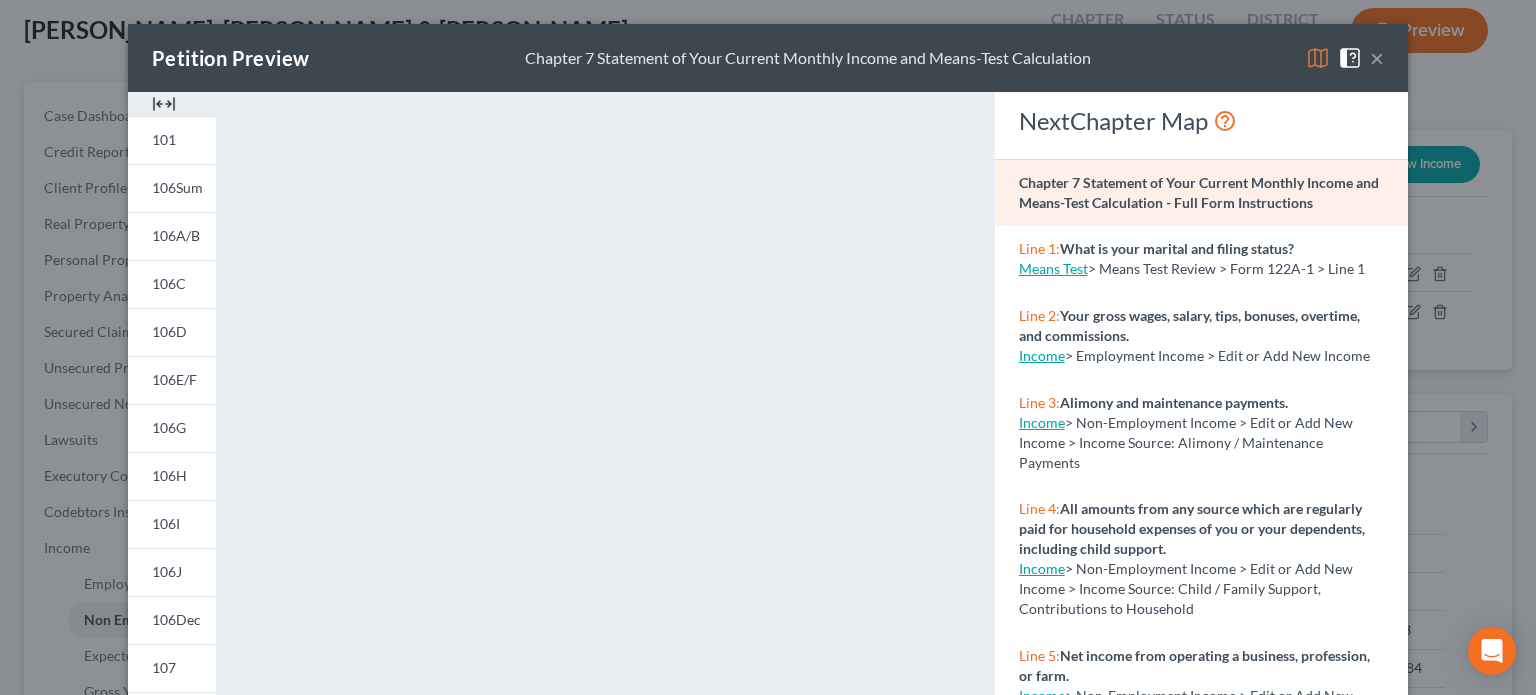 click on "×" at bounding box center [1377, 58] 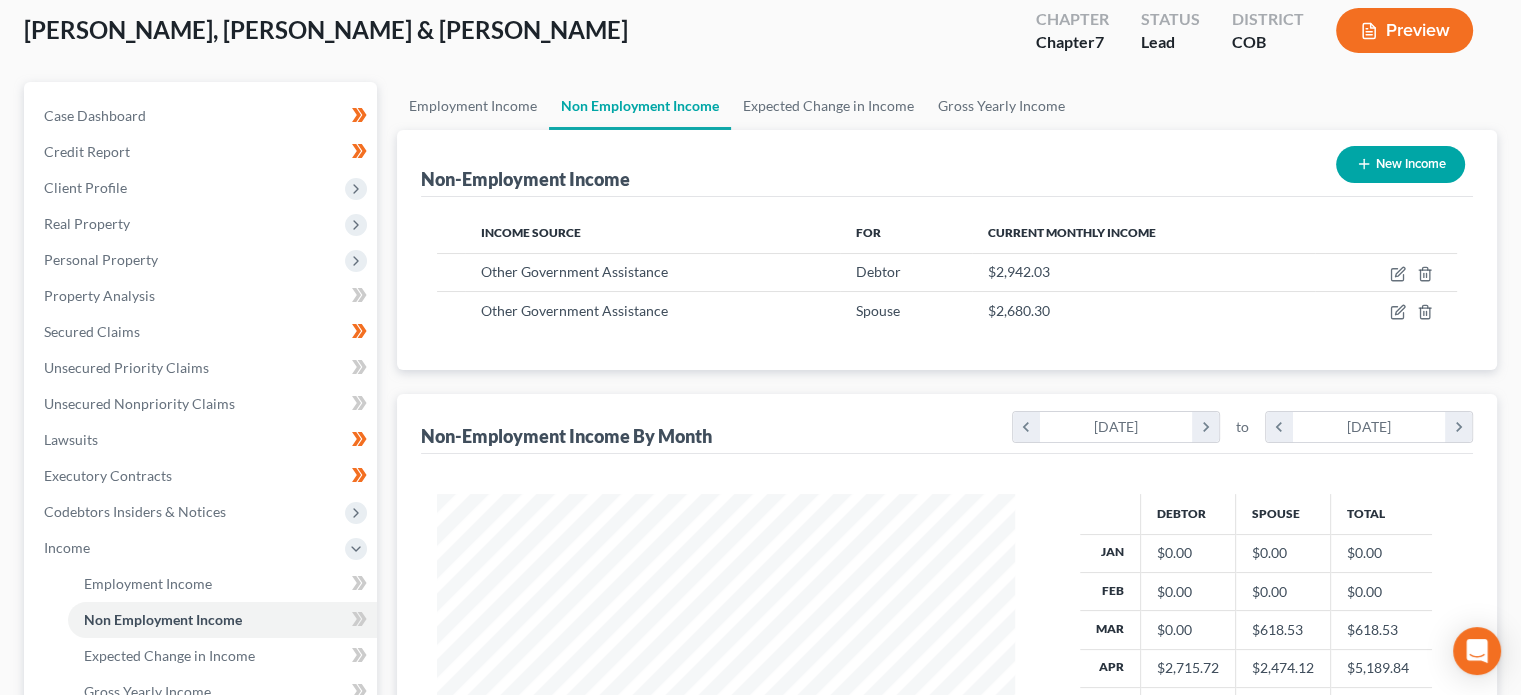 click on "Preview" at bounding box center (1404, 30) 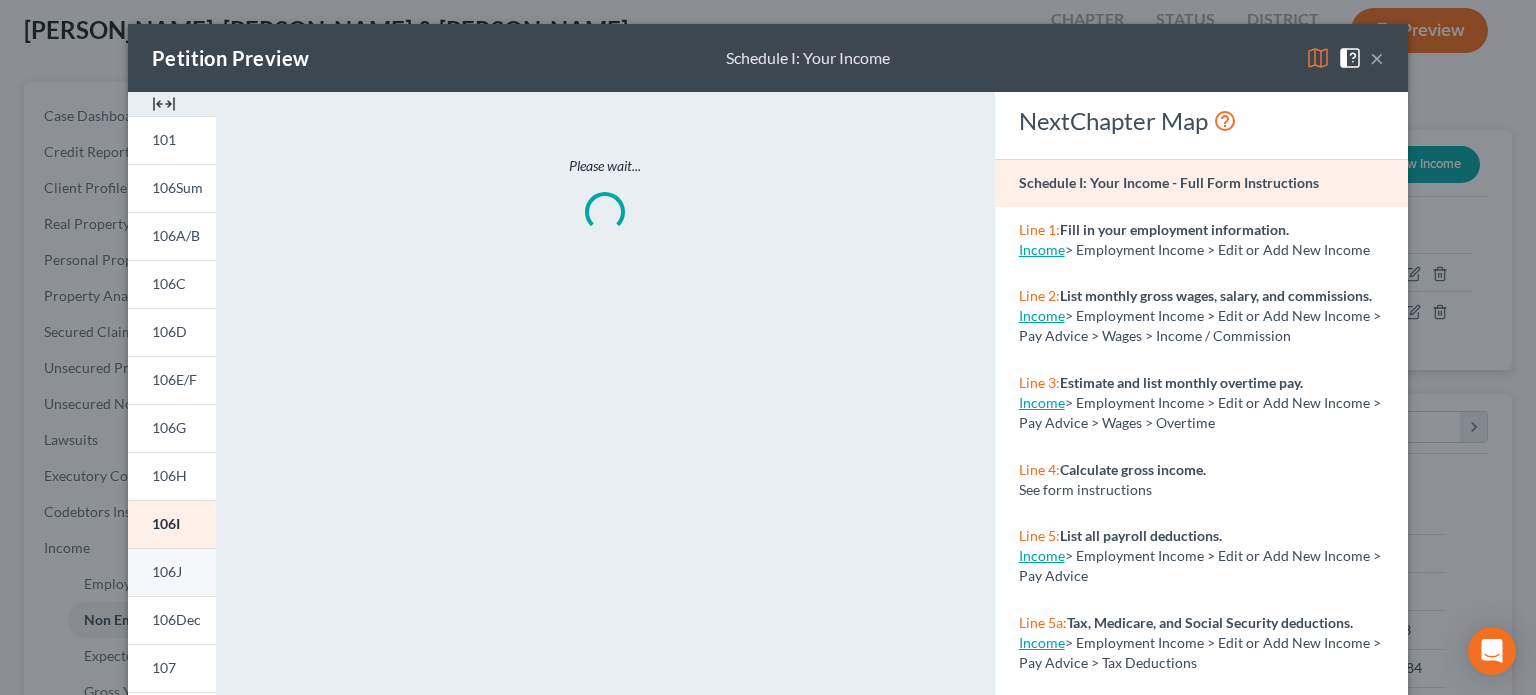 click on "106J" at bounding box center [172, 572] 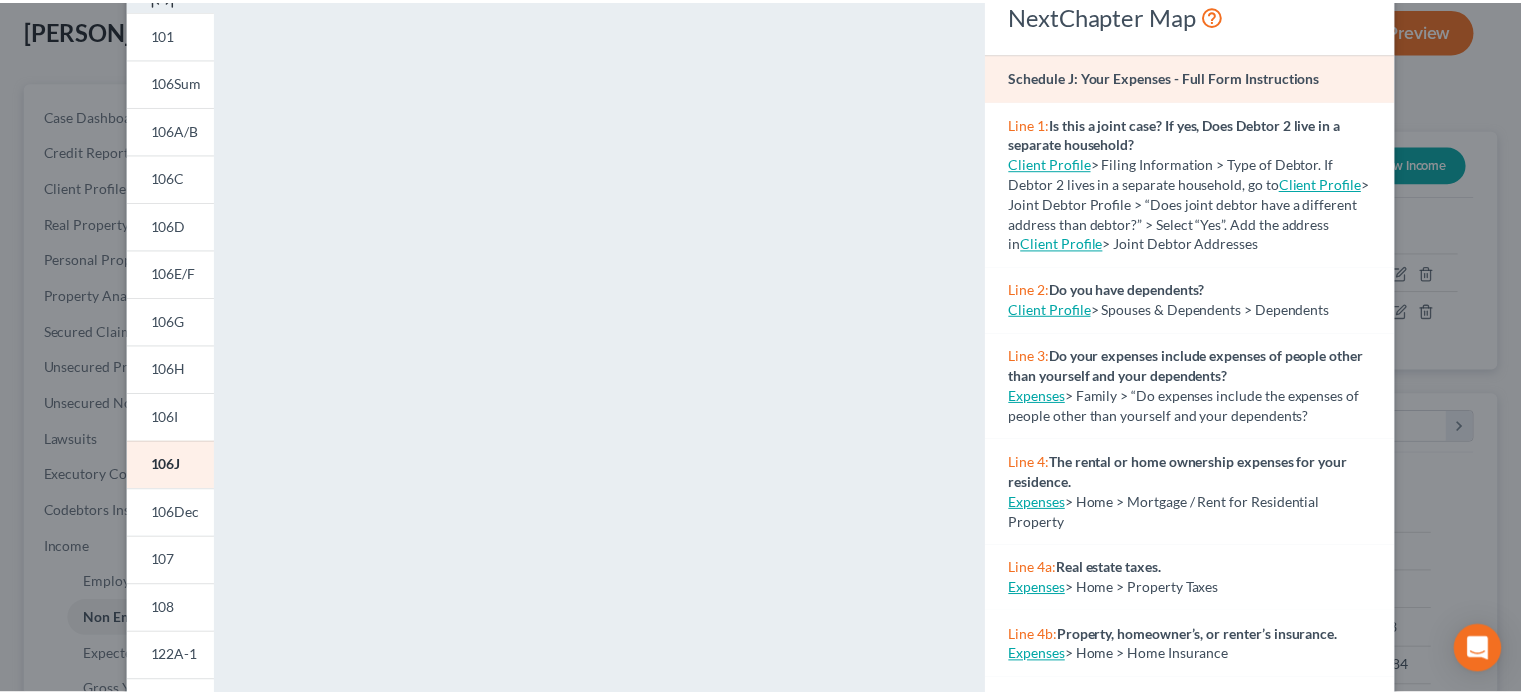 scroll, scrollTop: 0, scrollLeft: 0, axis: both 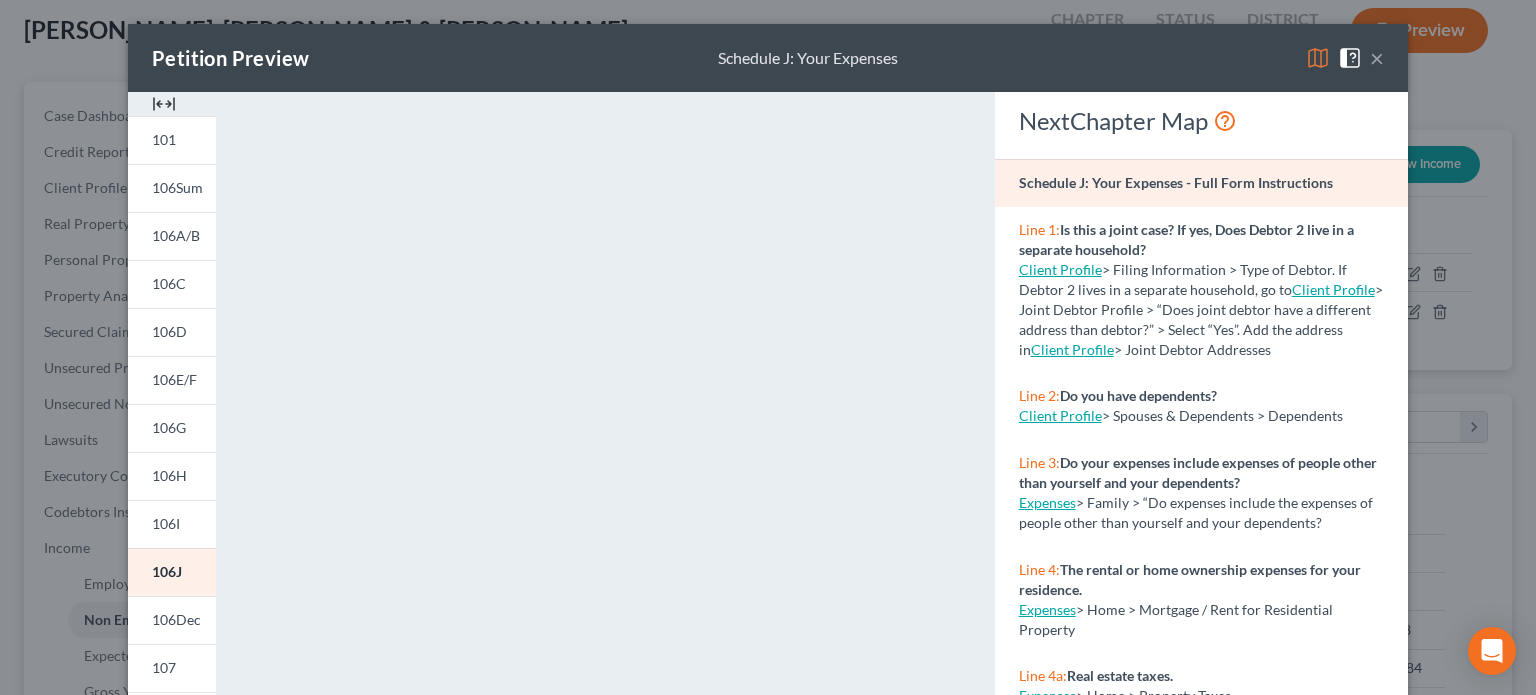 click on "×" at bounding box center [1377, 58] 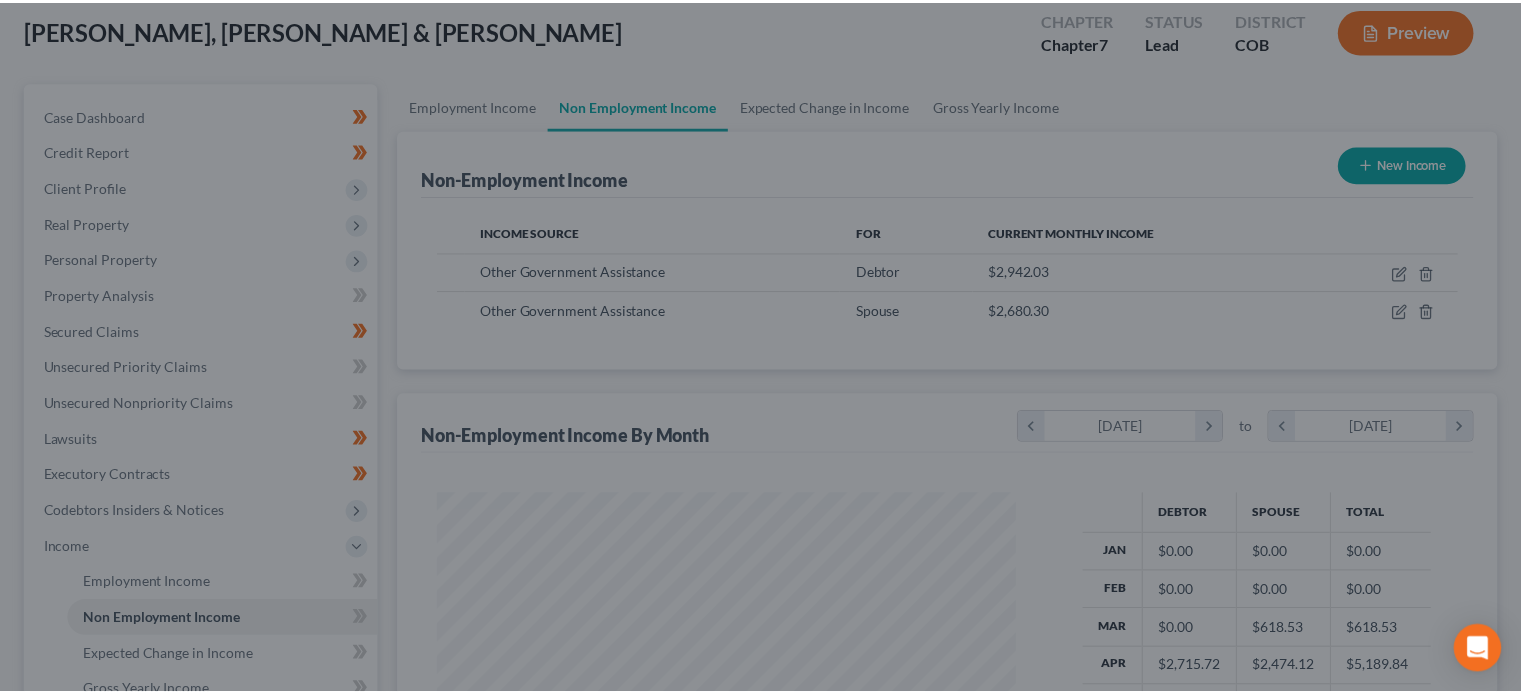 scroll, scrollTop: 356, scrollLeft: 617, axis: both 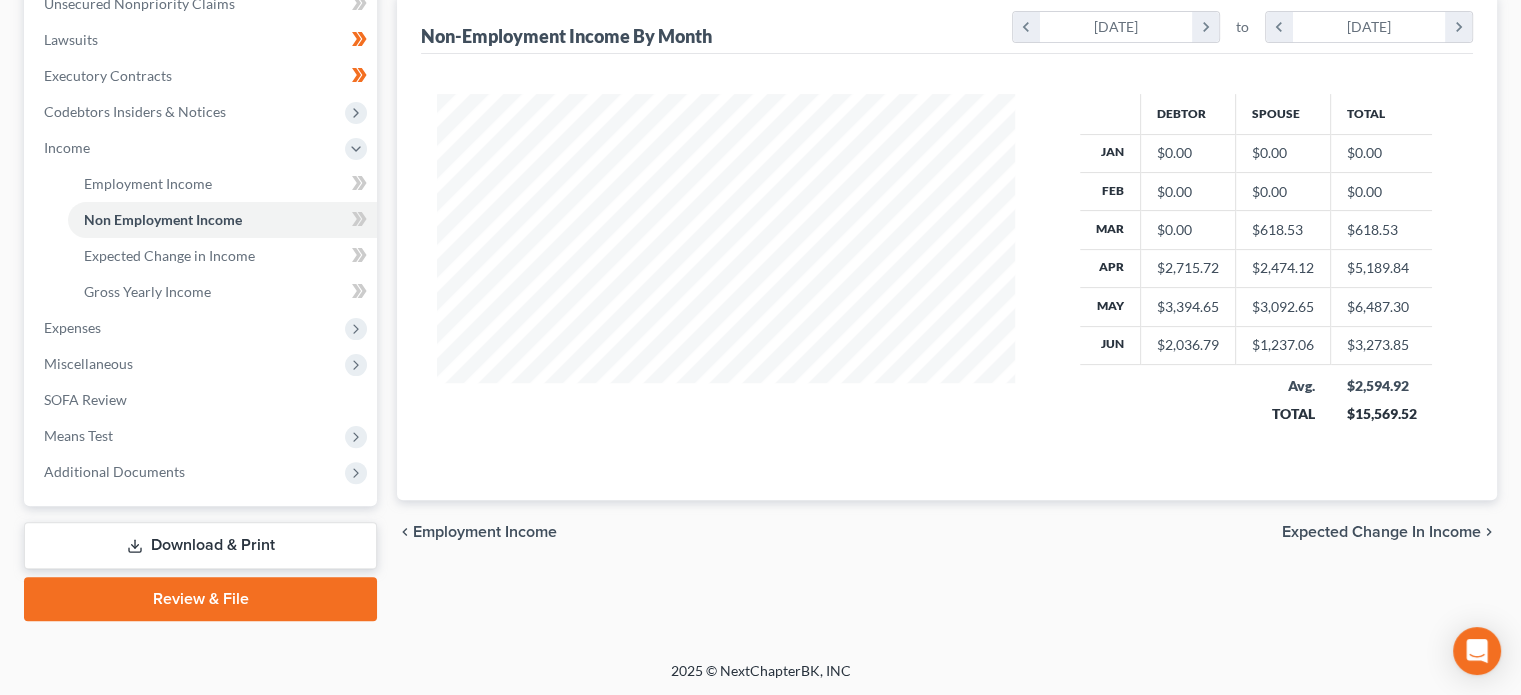 click on "Review & File" at bounding box center [200, 599] 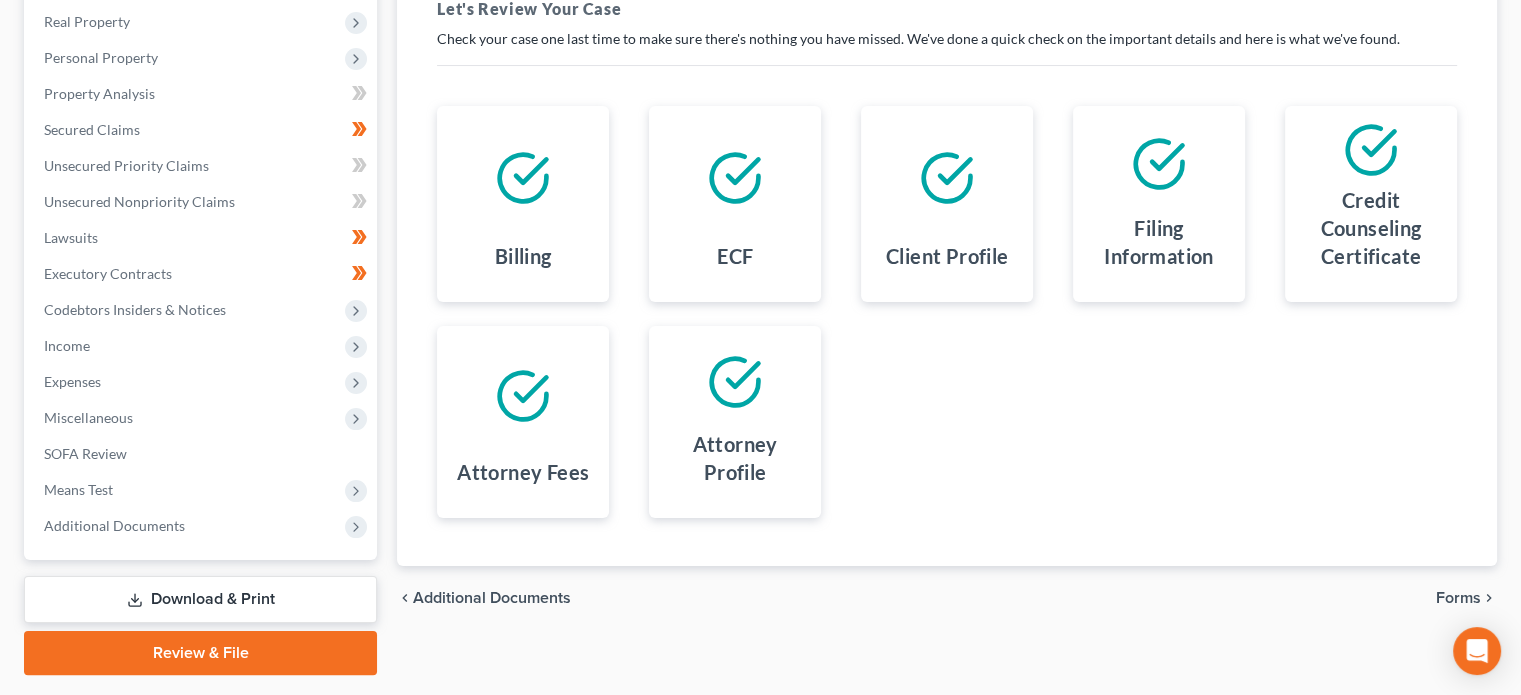 scroll, scrollTop: 366, scrollLeft: 0, axis: vertical 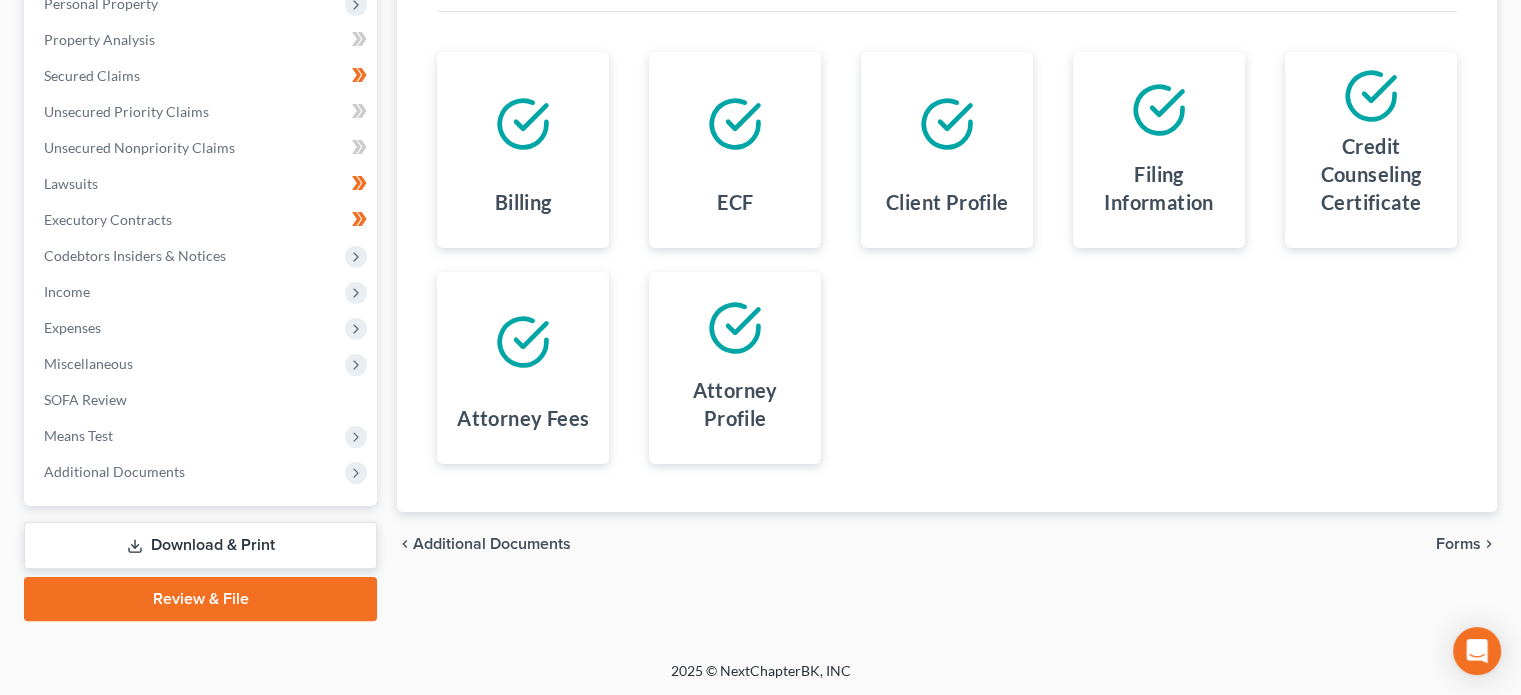 click on "Forms" at bounding box center (1458, 544) 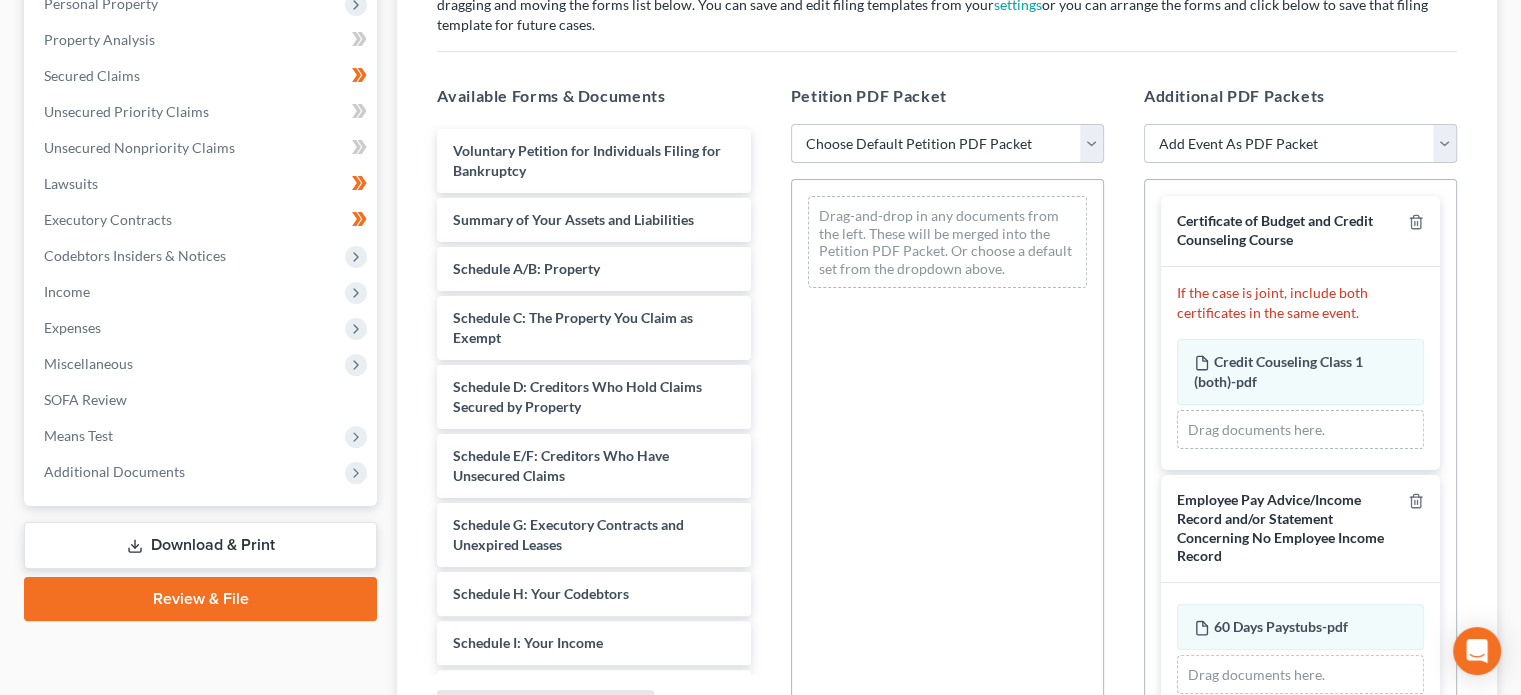 click on "Choose Default Petition PDF Packet Emergency Filing (Voluntary Petition and Creditor List Only) Chapter 7 Template CO 7 below median income" at bounding box center (947, 144) 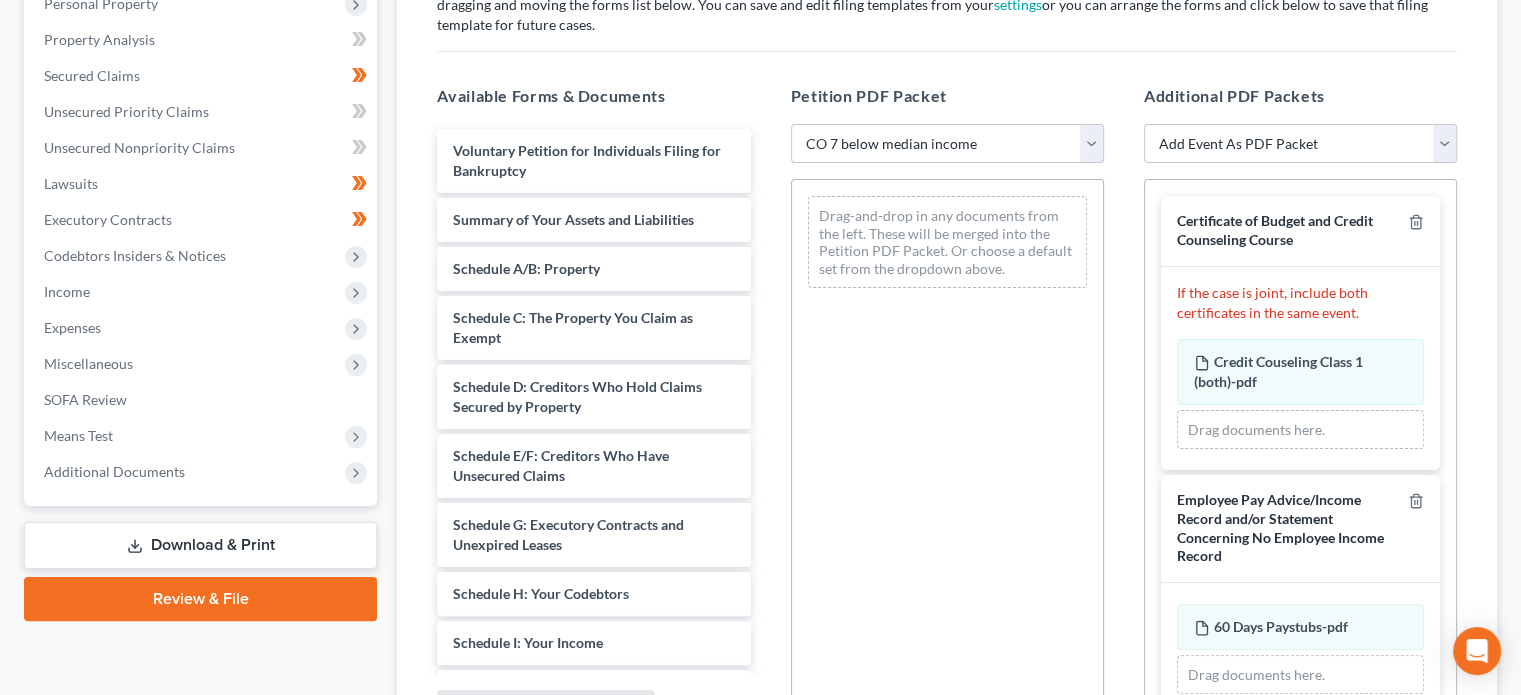 click on "Choose Default Petition PDF Packet Emergency Filing (Voluntary Petition and Creditor List Only) Chapter 7 Template CO 7 below median income" at bounding box center (947, 144) 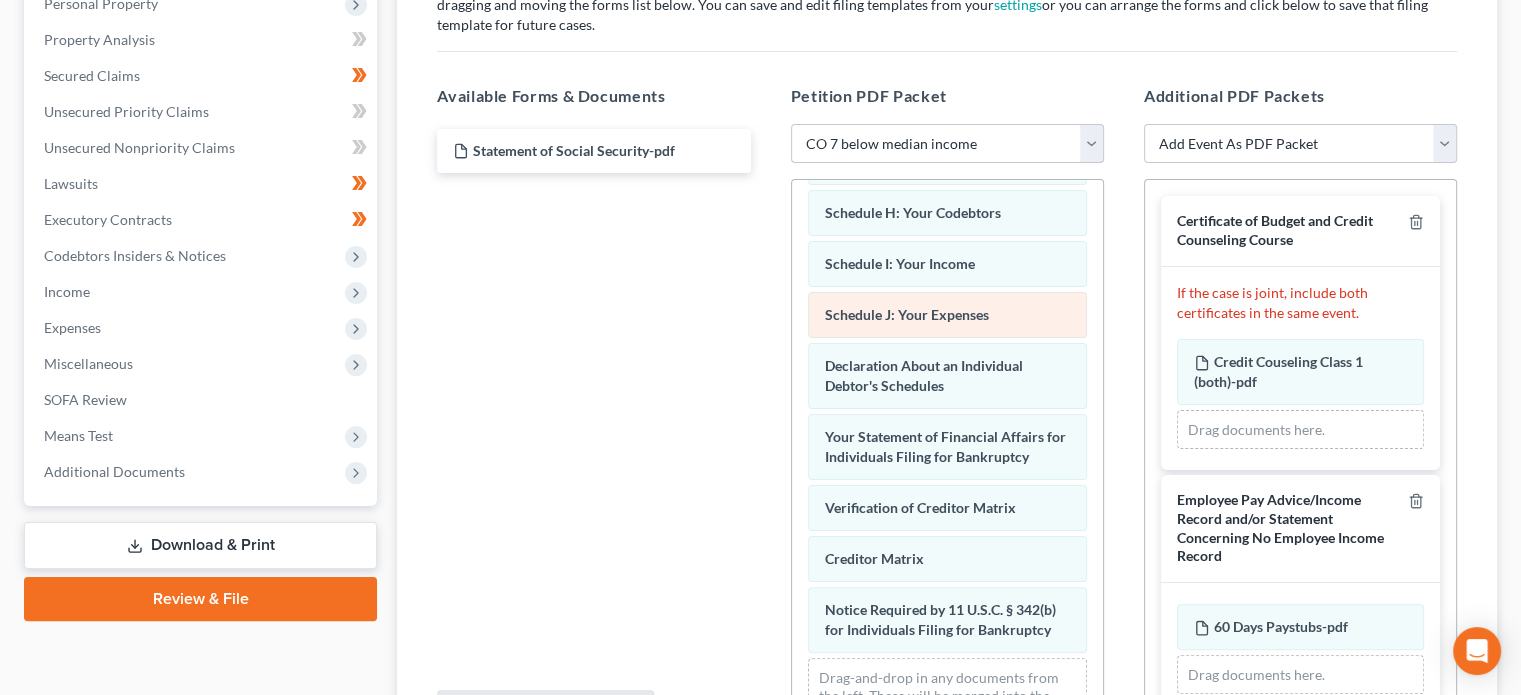 scroll, scrollTop: 513, scrollLeft: 0, axis: vertical 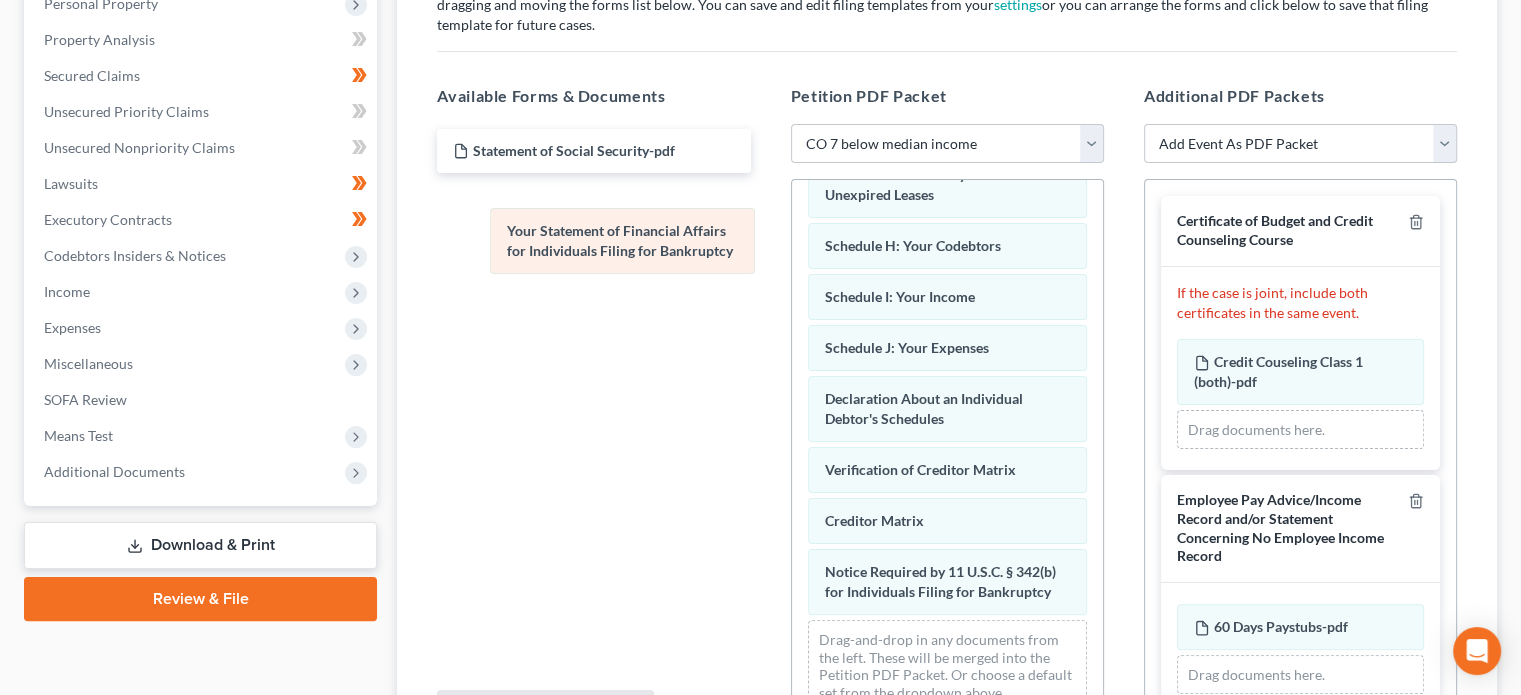 drag, startPoint x: 957, startPoint y: 405, endPoint x: 640, endPoint y: 236, distance: 359.2353 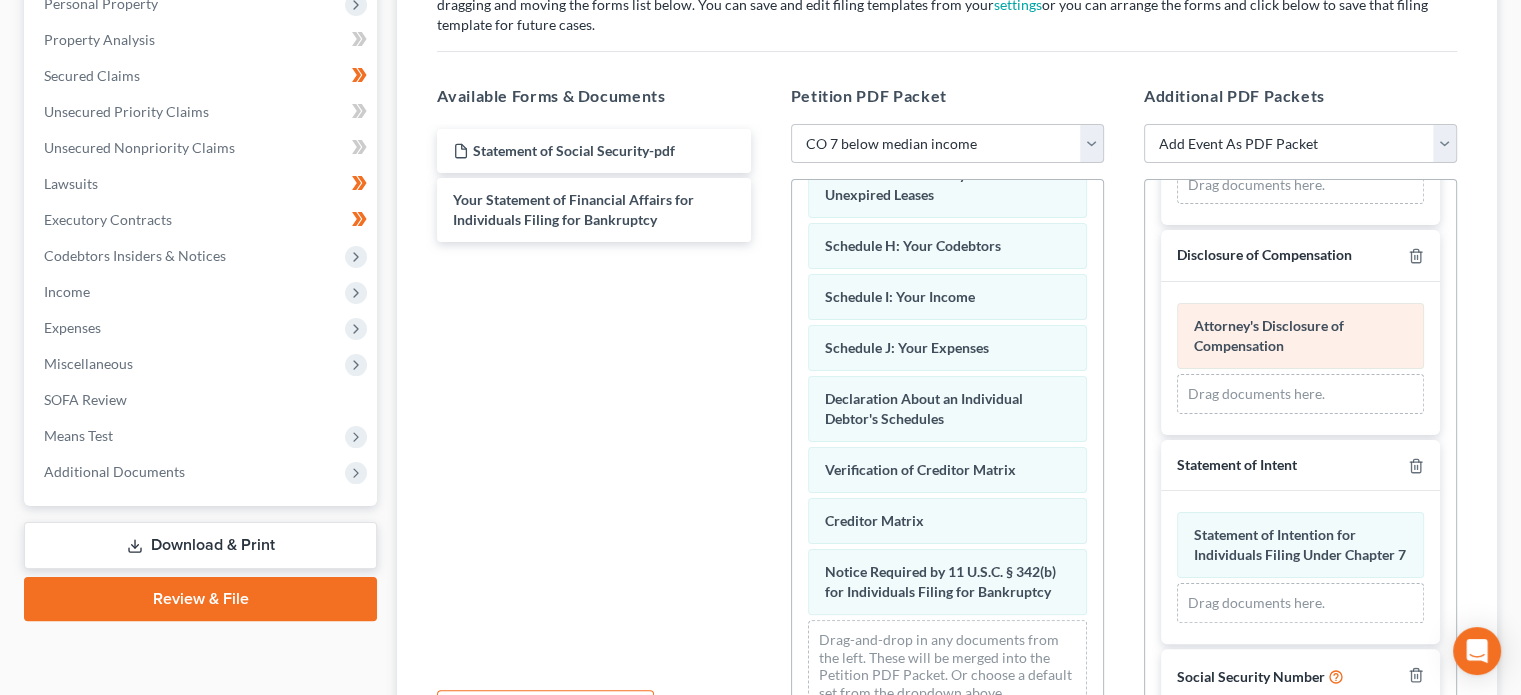 scroll, scrollTop: 860, scrollLeft: 0, axis: vertical 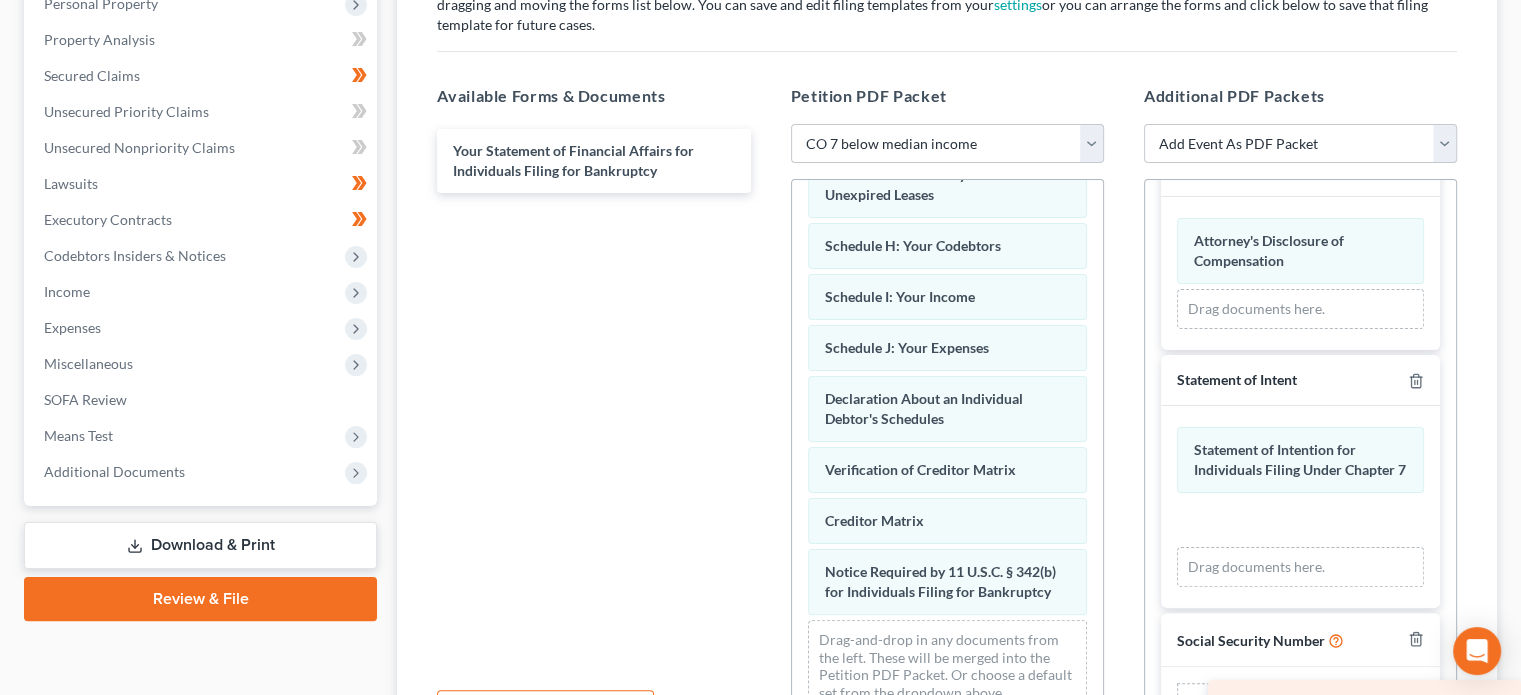 drag, startPoint x: 613, startPoint y: 142, endPoint x: 1445, endPoint y: 695, distance: 999.016 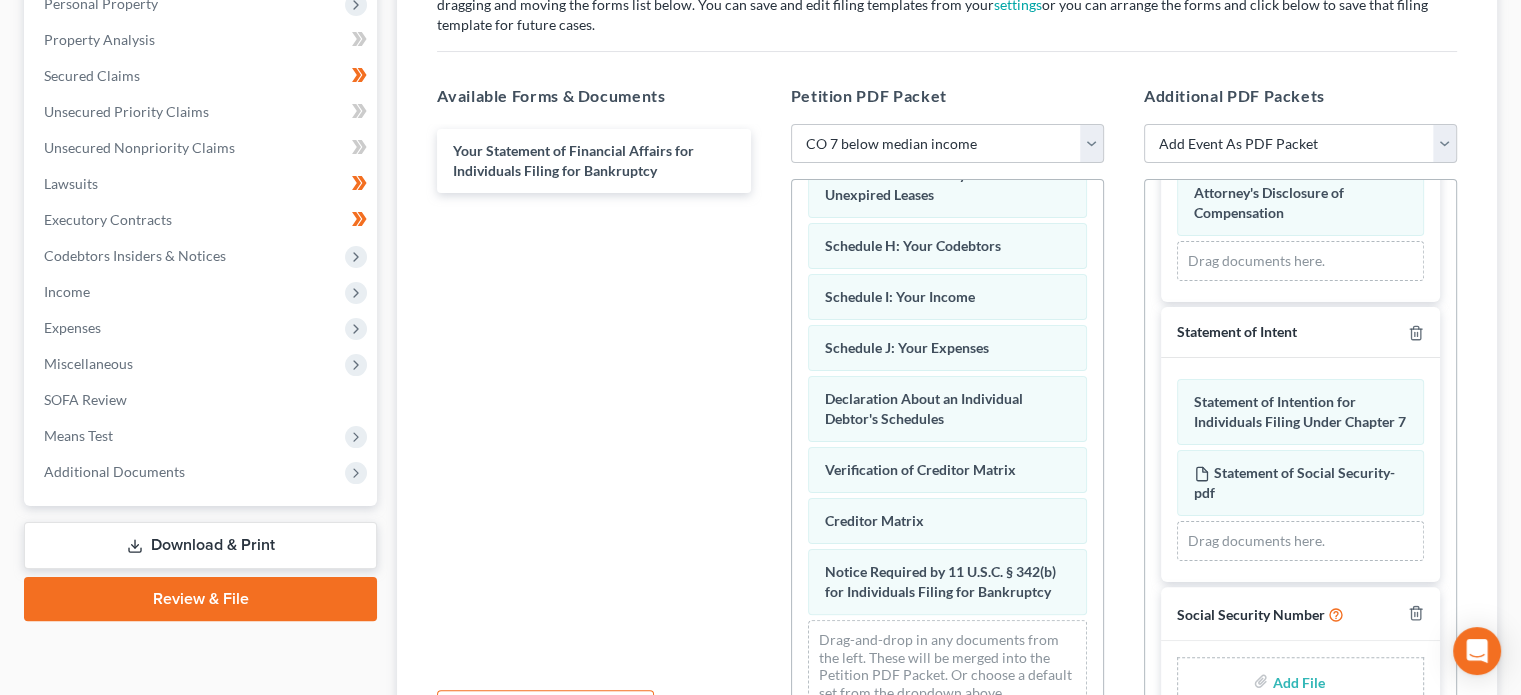 scroll, scrollTop: 930, scrollLeft: 0, axis: vertical 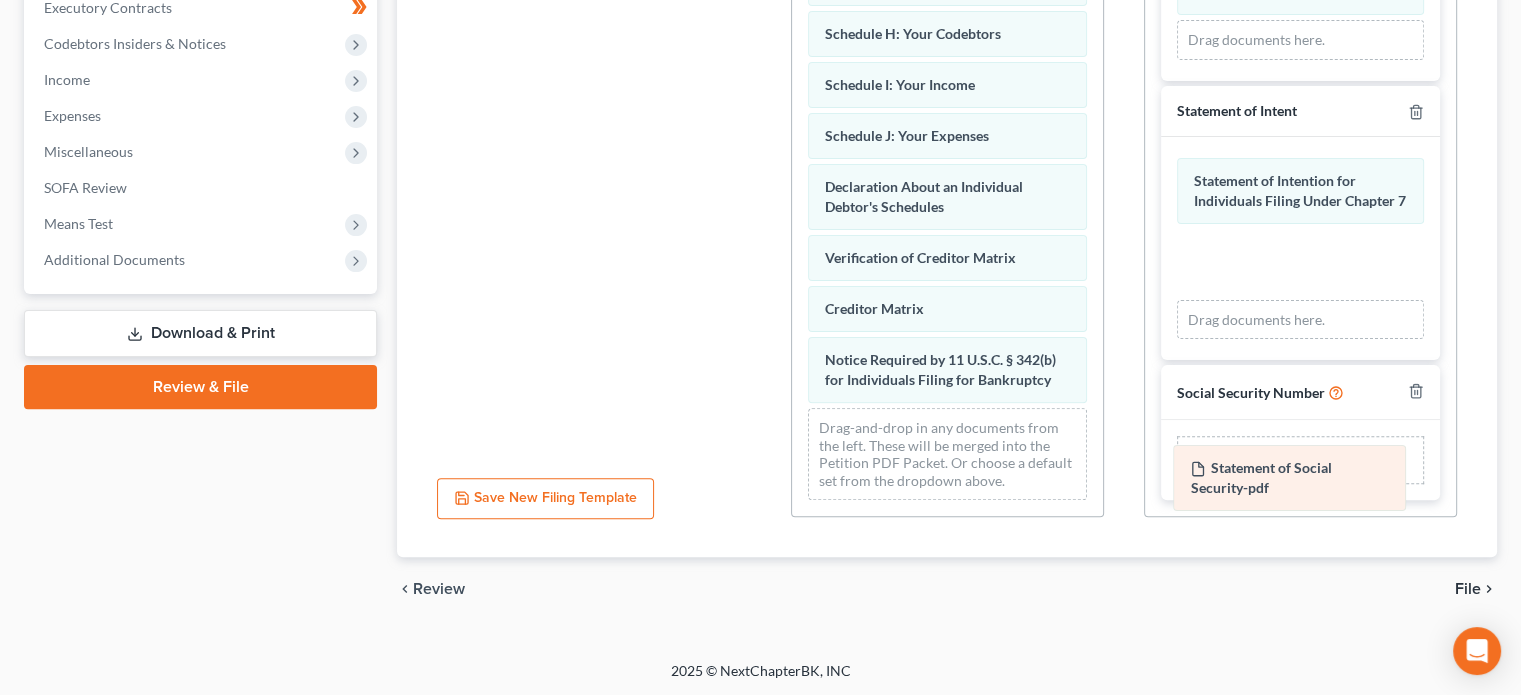 drag, startPoint x: 1307, startPoint y: 270, endPoint x: 1304, endPoint y: 486, distance: 216.02083 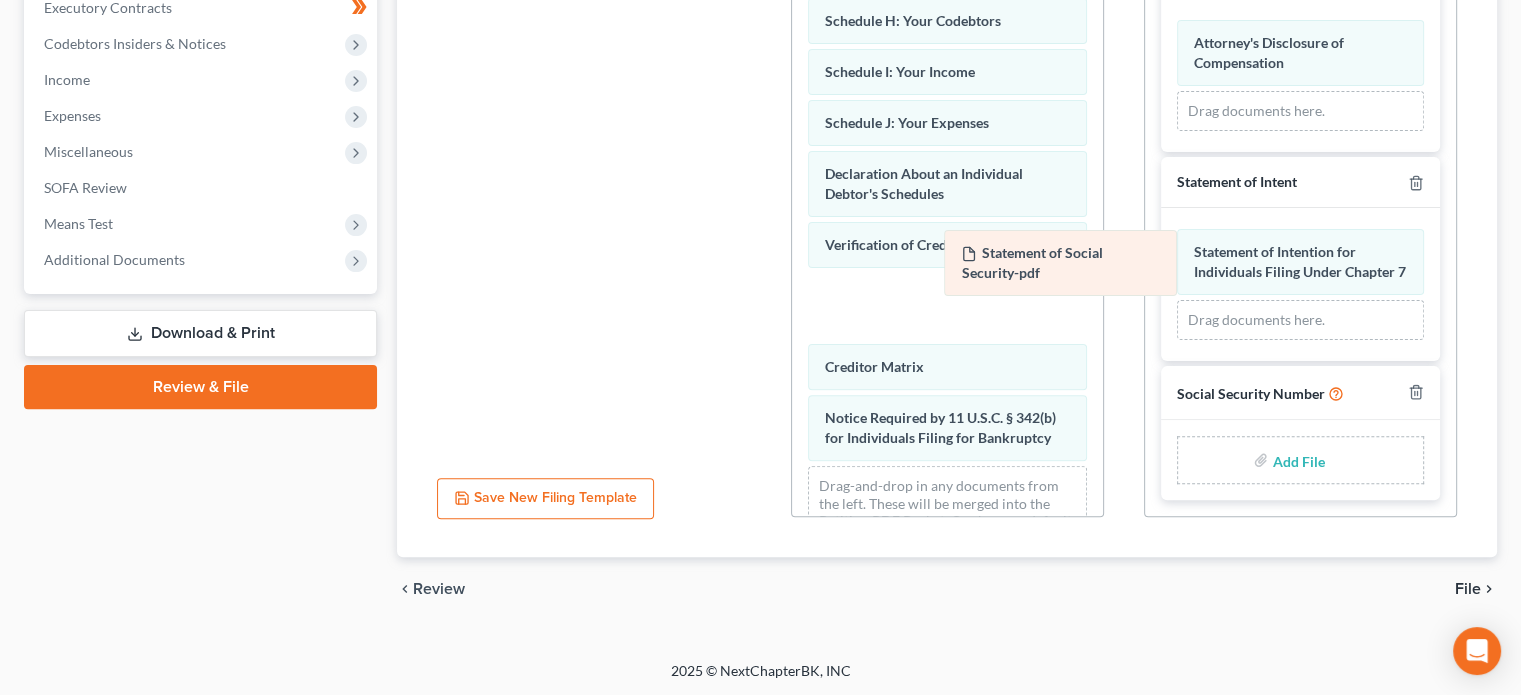 scroll, scrollTop: 860, scrollLeft: 0, axis: vertical 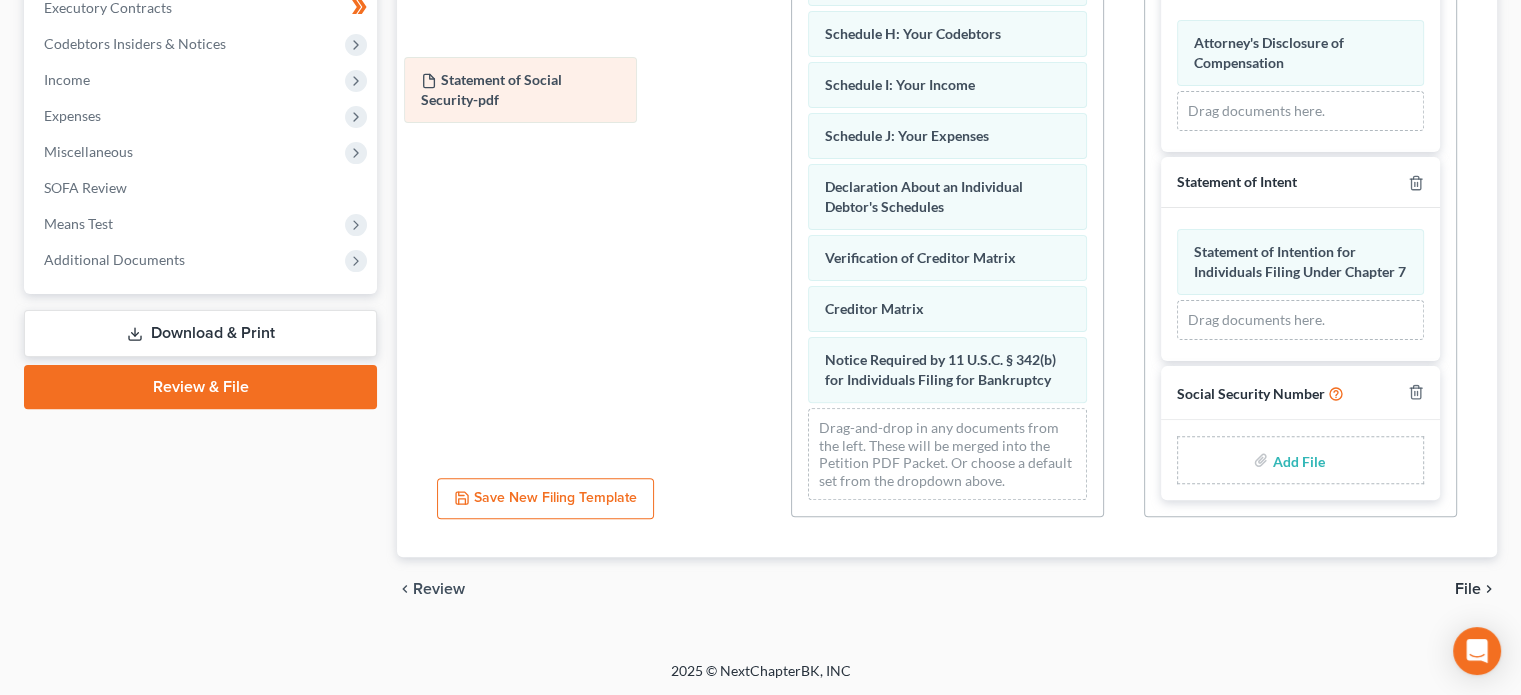 drag, startPoint x: 1280, startPoint y: 286, endPoint x: 508, endPoint y: 113, distance: 791.1466 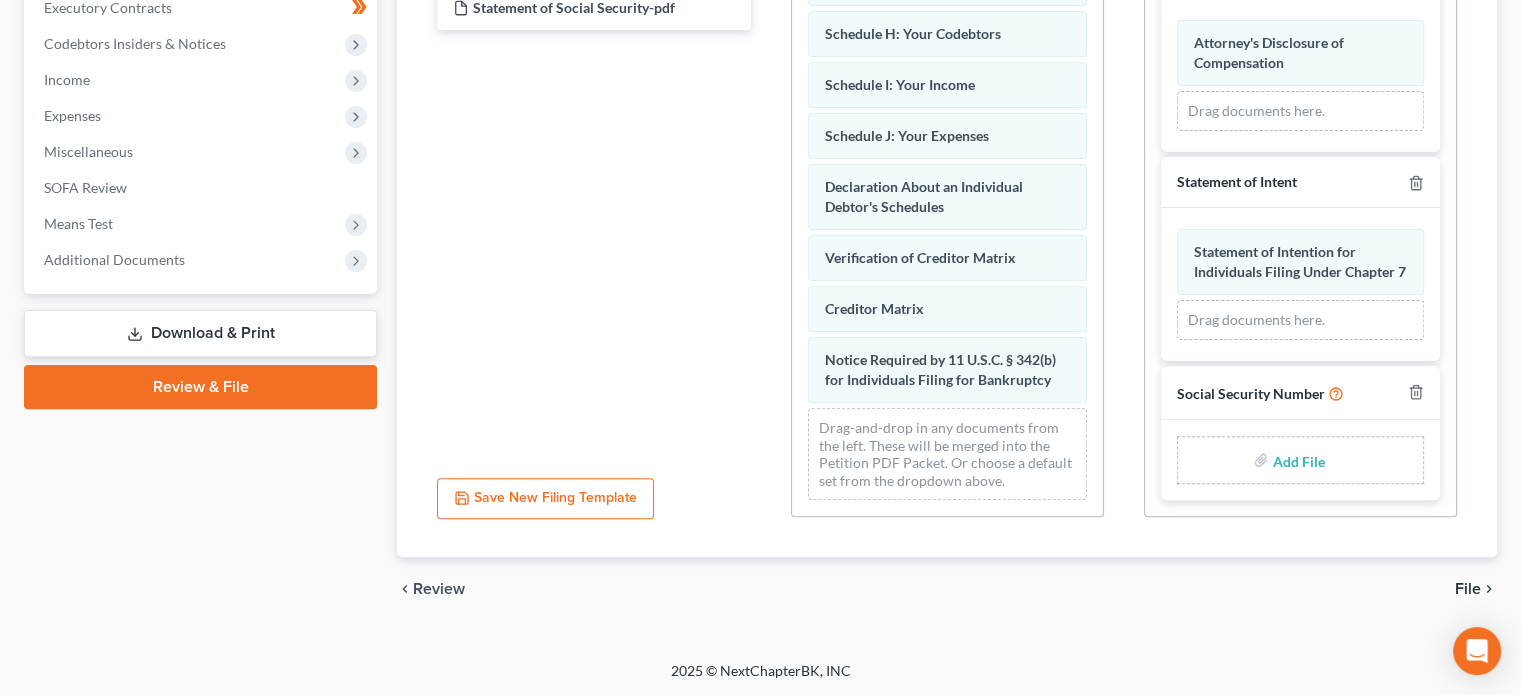 click at bounding box center (1296, 460) 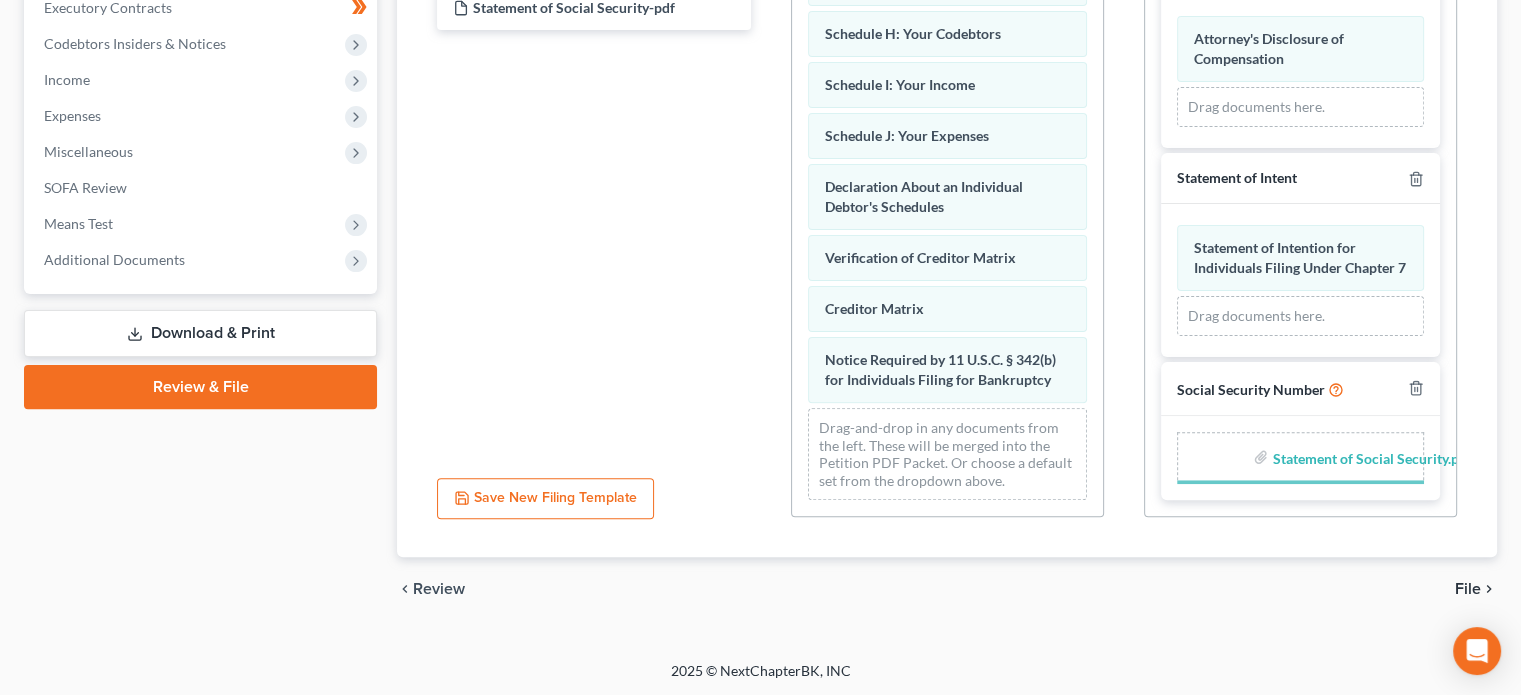 scroll, scrollTop: 832, scrollLeft: 0, axis: vertical 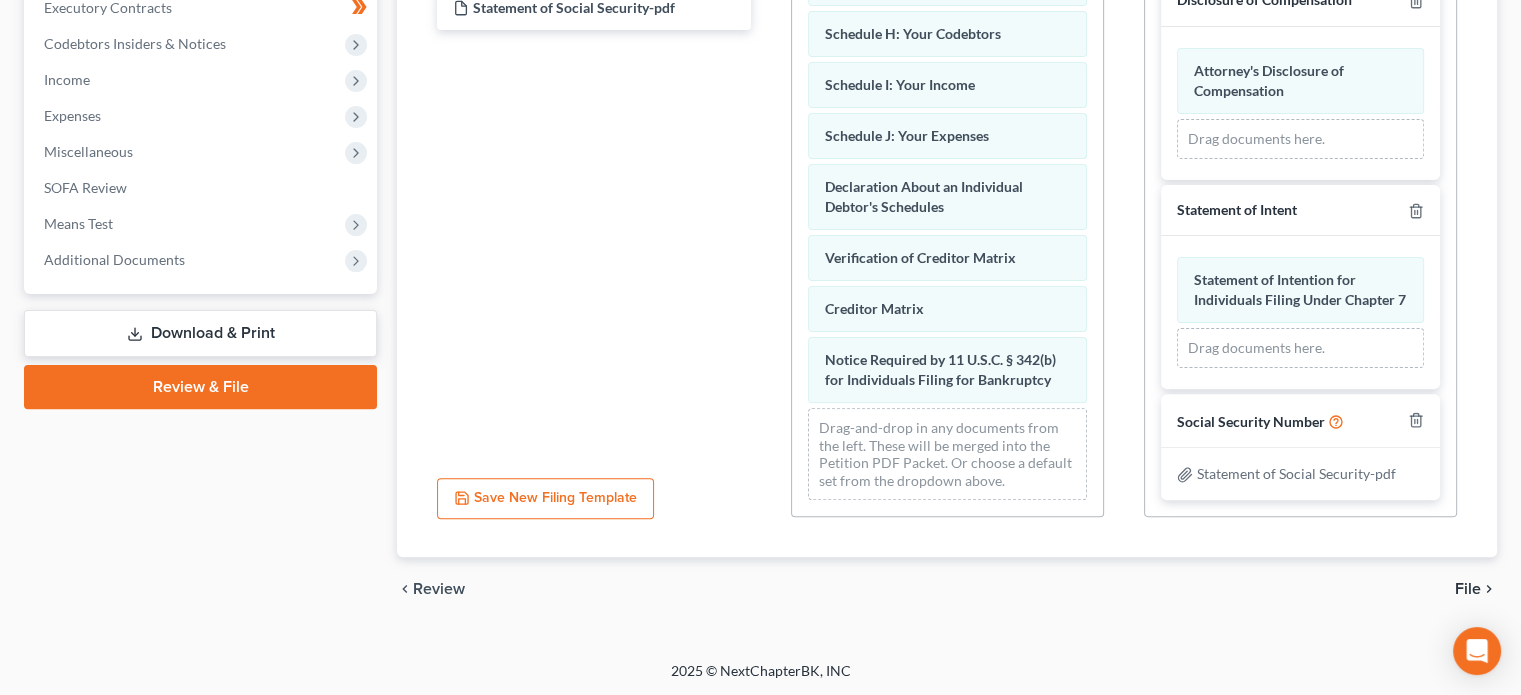 click on "File" at bounding box center (1468, 589) 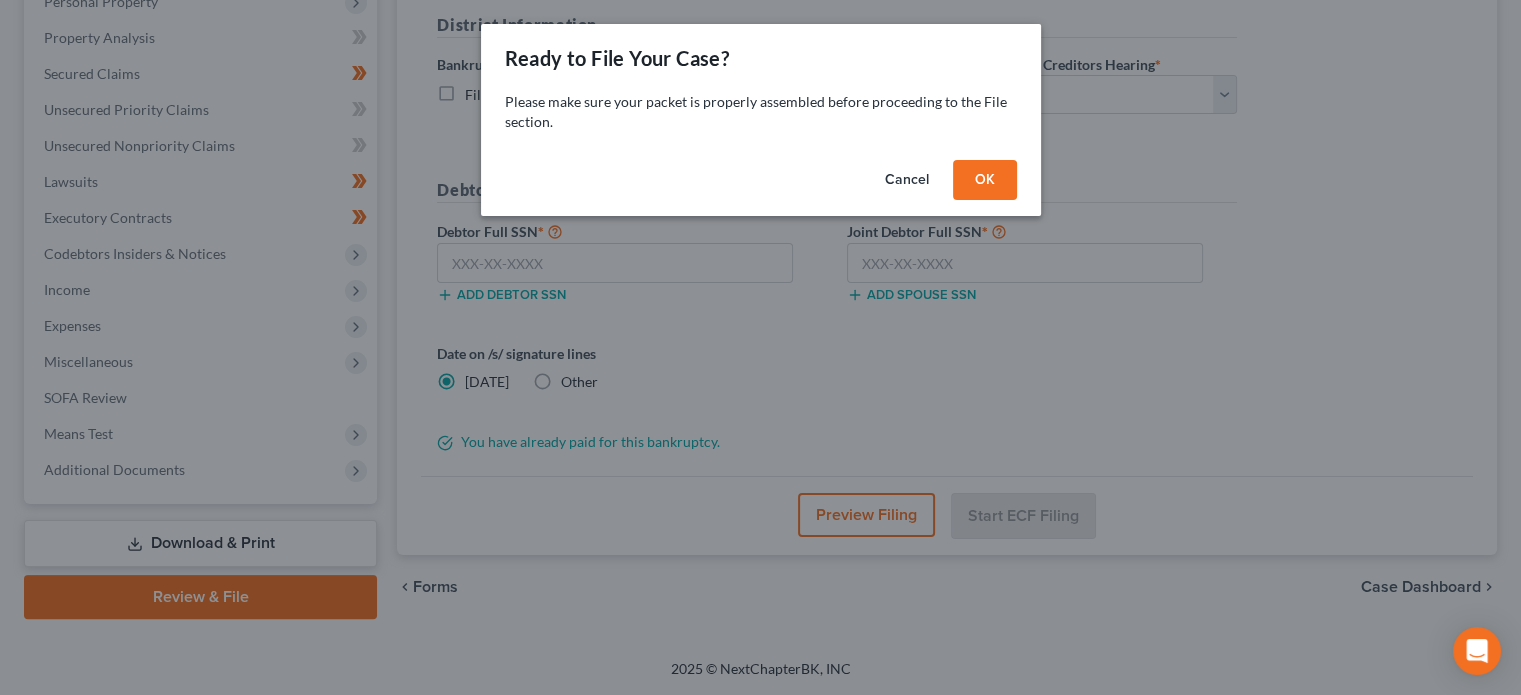 scroll, scrollTop: 366, scrollLeft: 0, axis: vertical 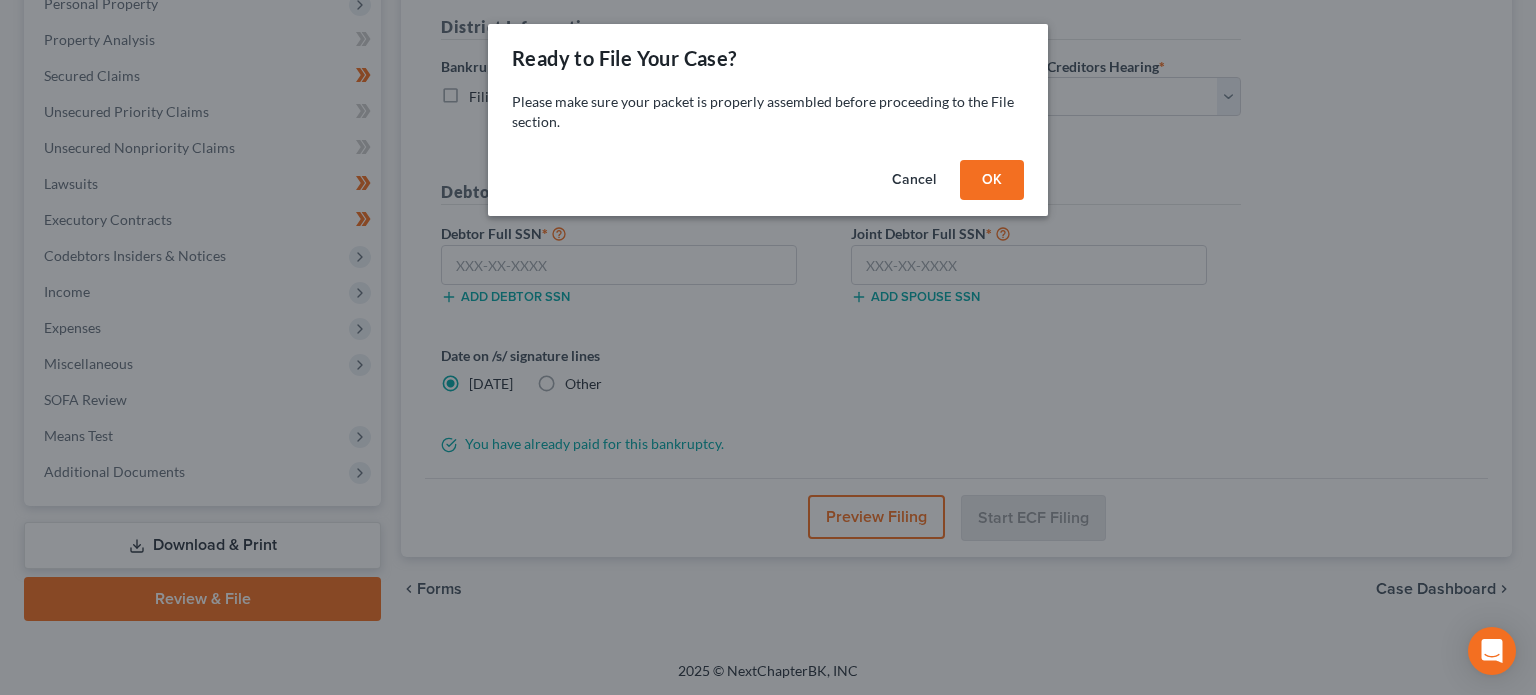click on "OK" at bounding box center (992, 180) 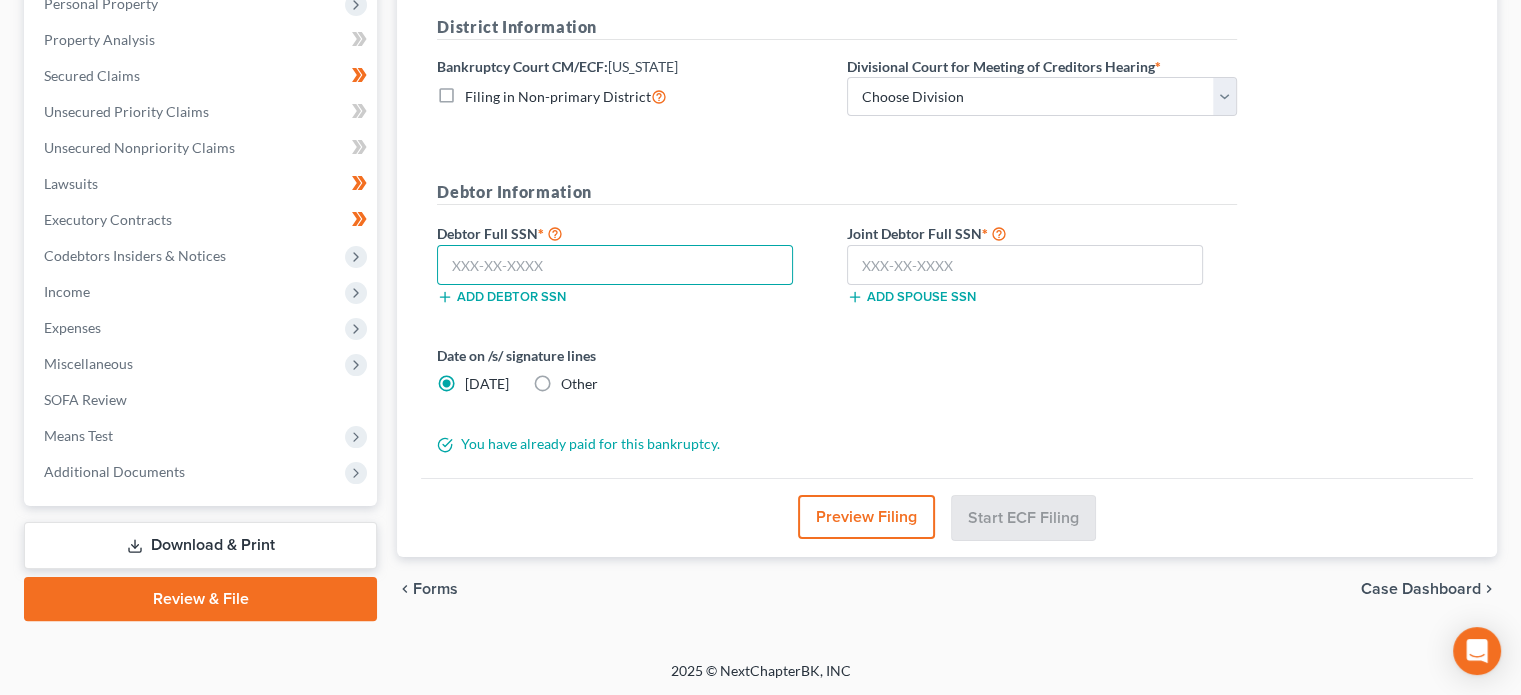 click at bounding box center [615, 265] 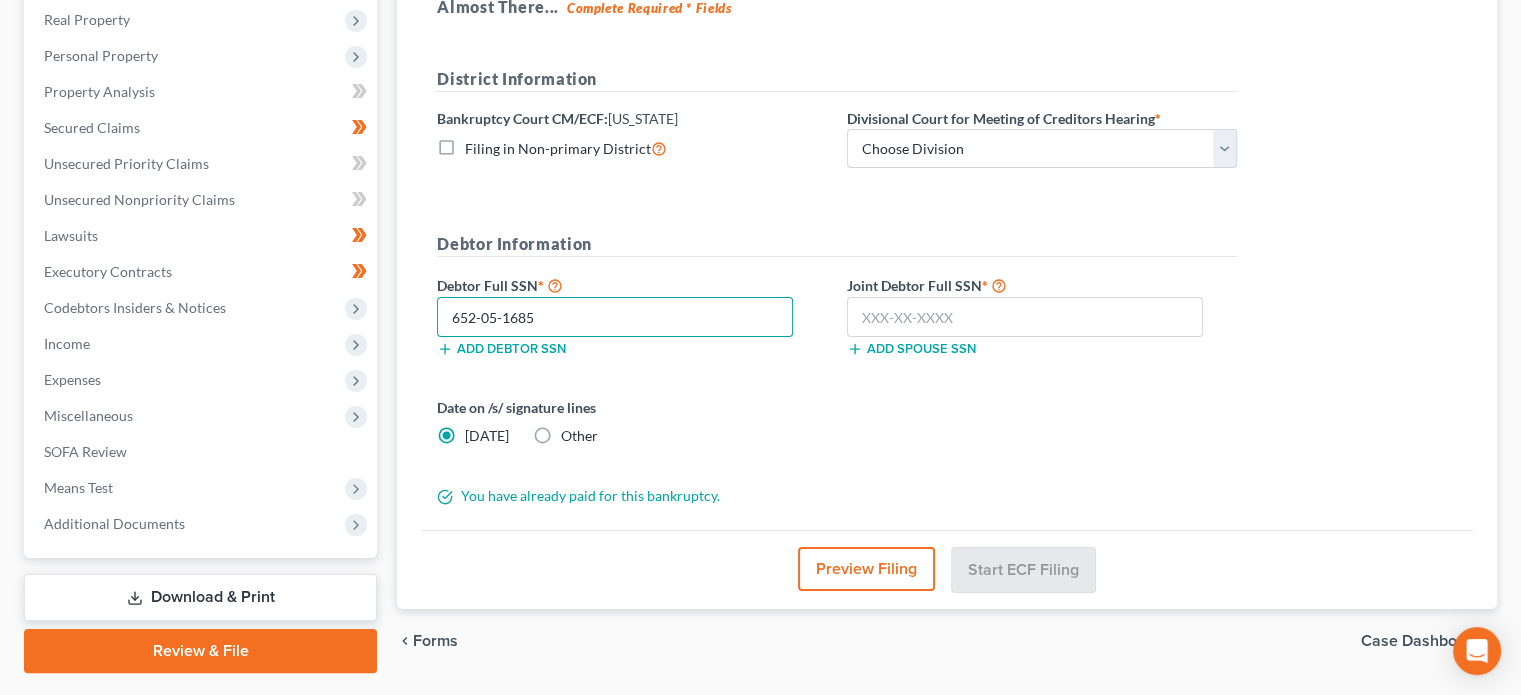 scroll, scrollTop: 266, scrollLeft: 0, axis: vertical 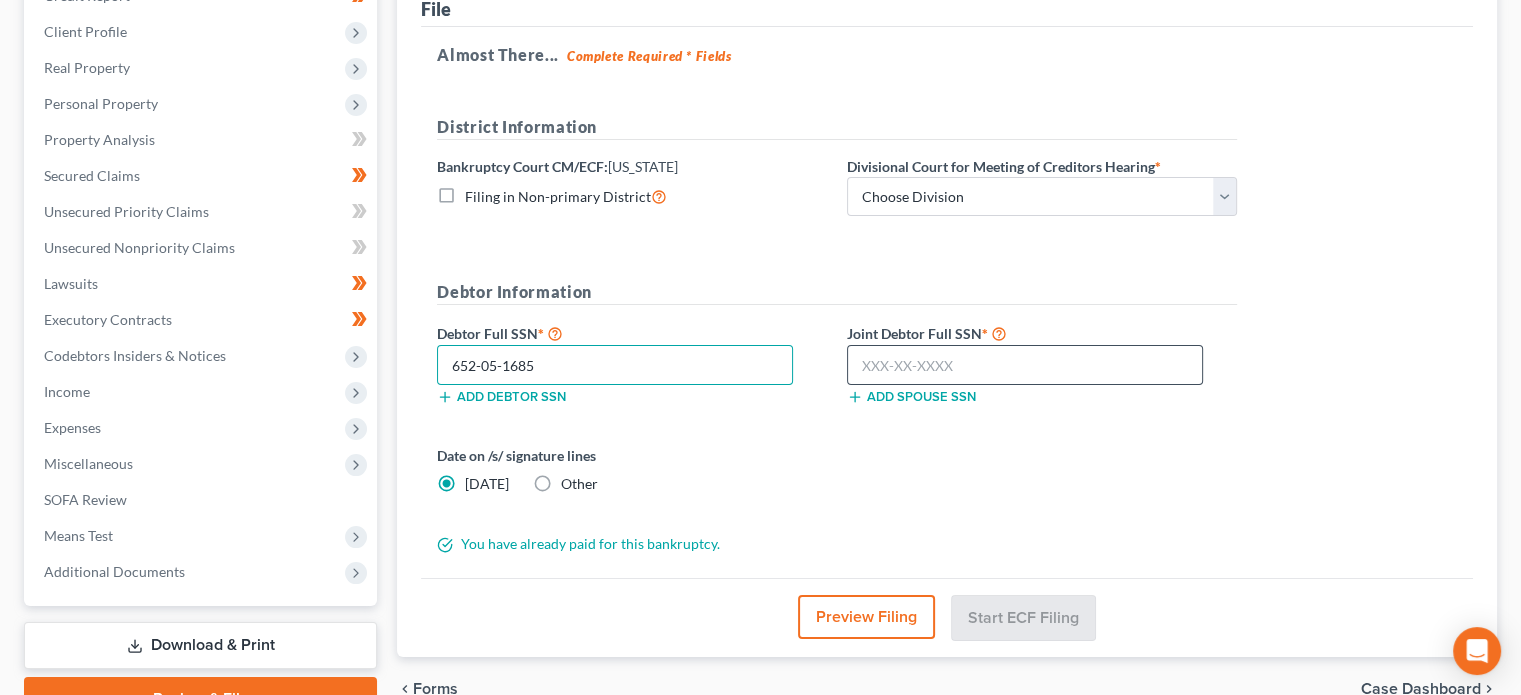 type on "652-05-1685" 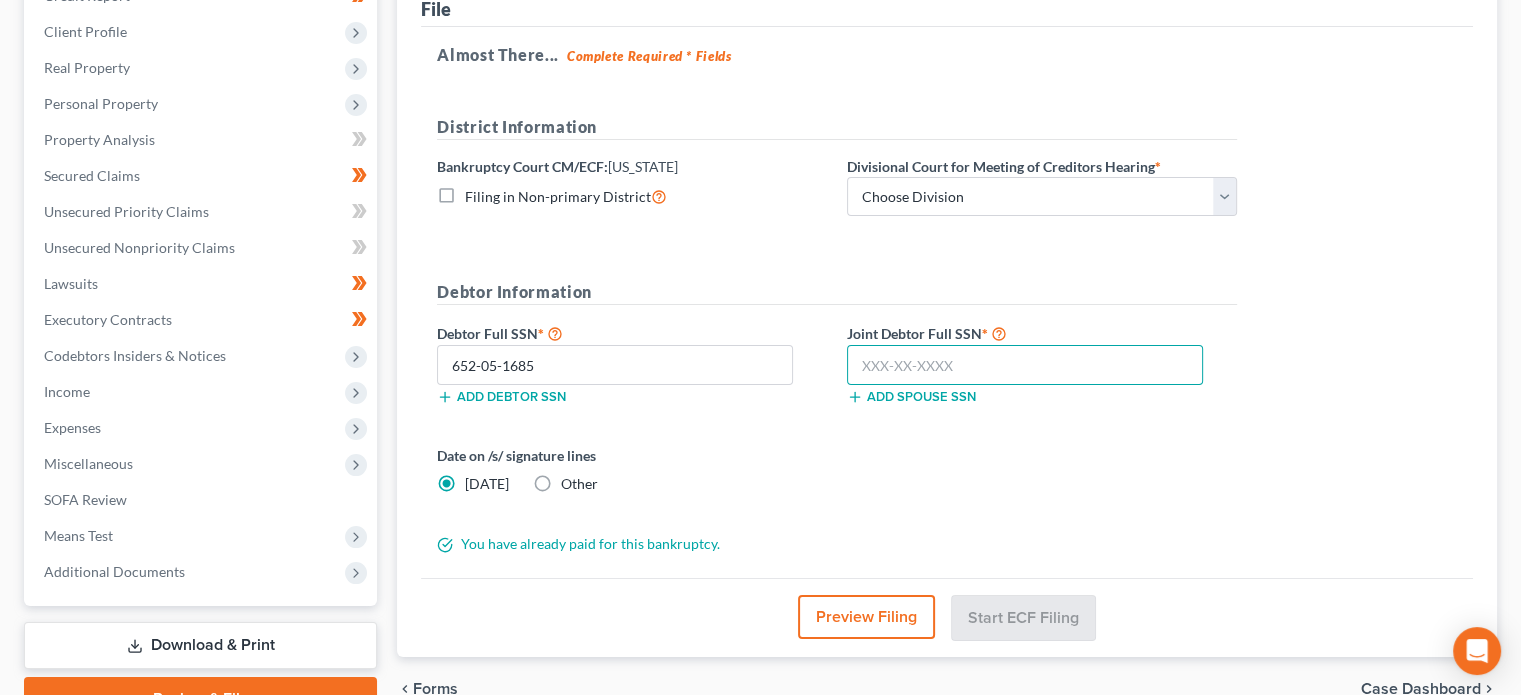 click at bounding box center (1025, 365) 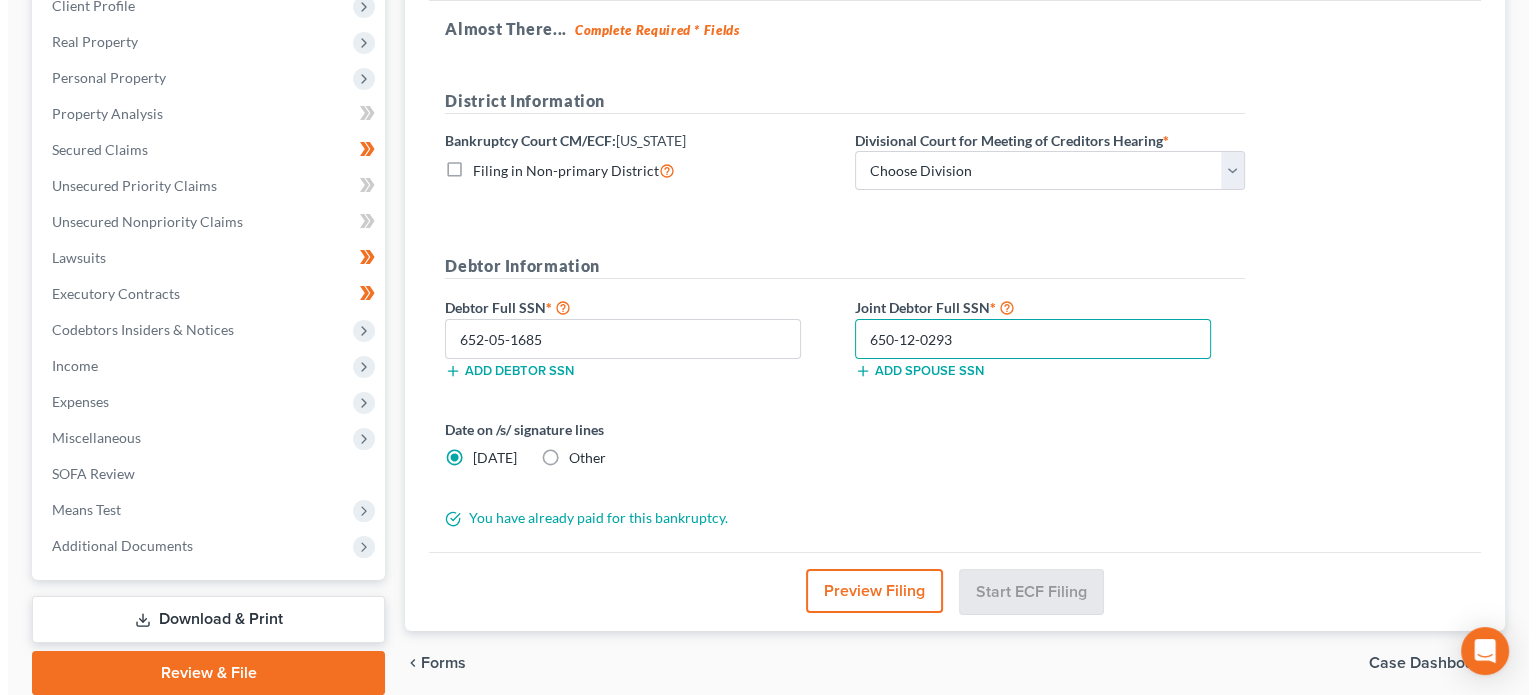 scroll, scrollTop: 300, scrollLeft: 0, axis: vertical 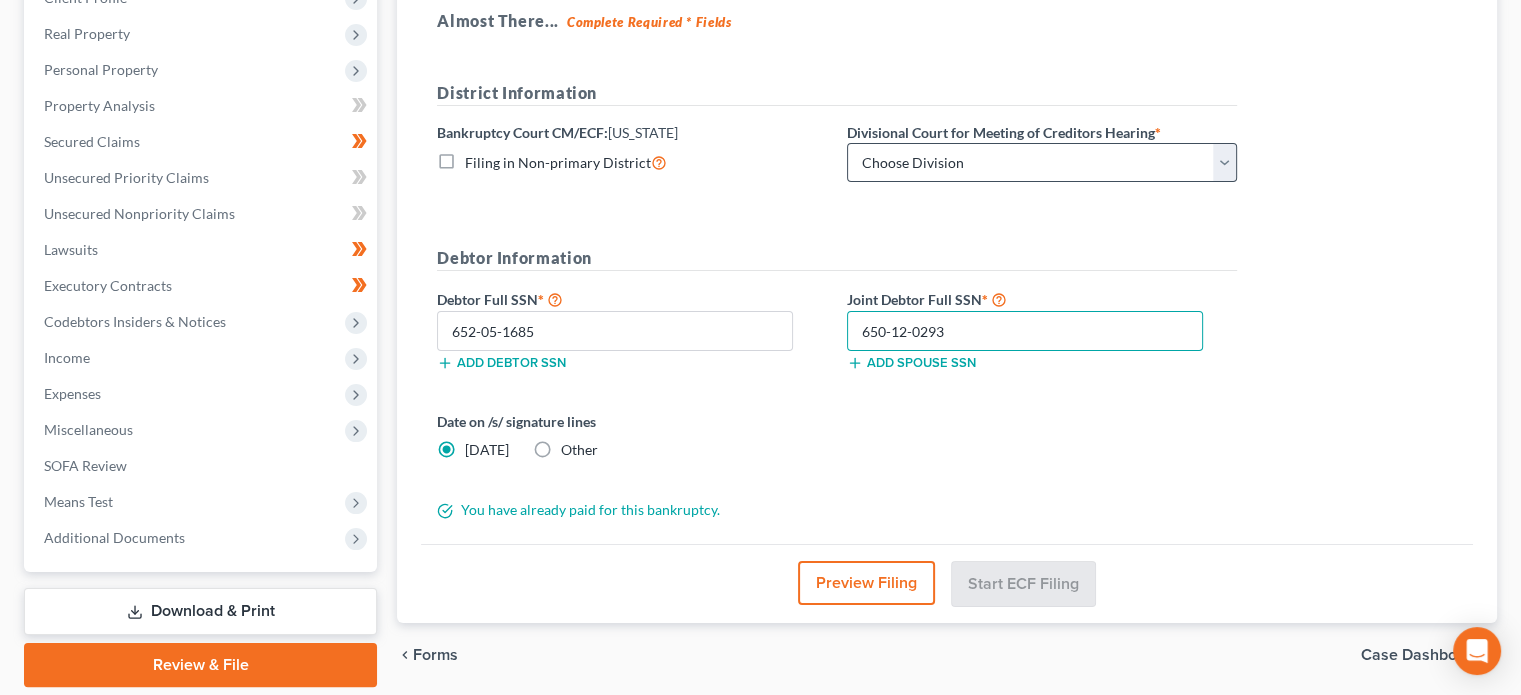type on "650-12-0293" 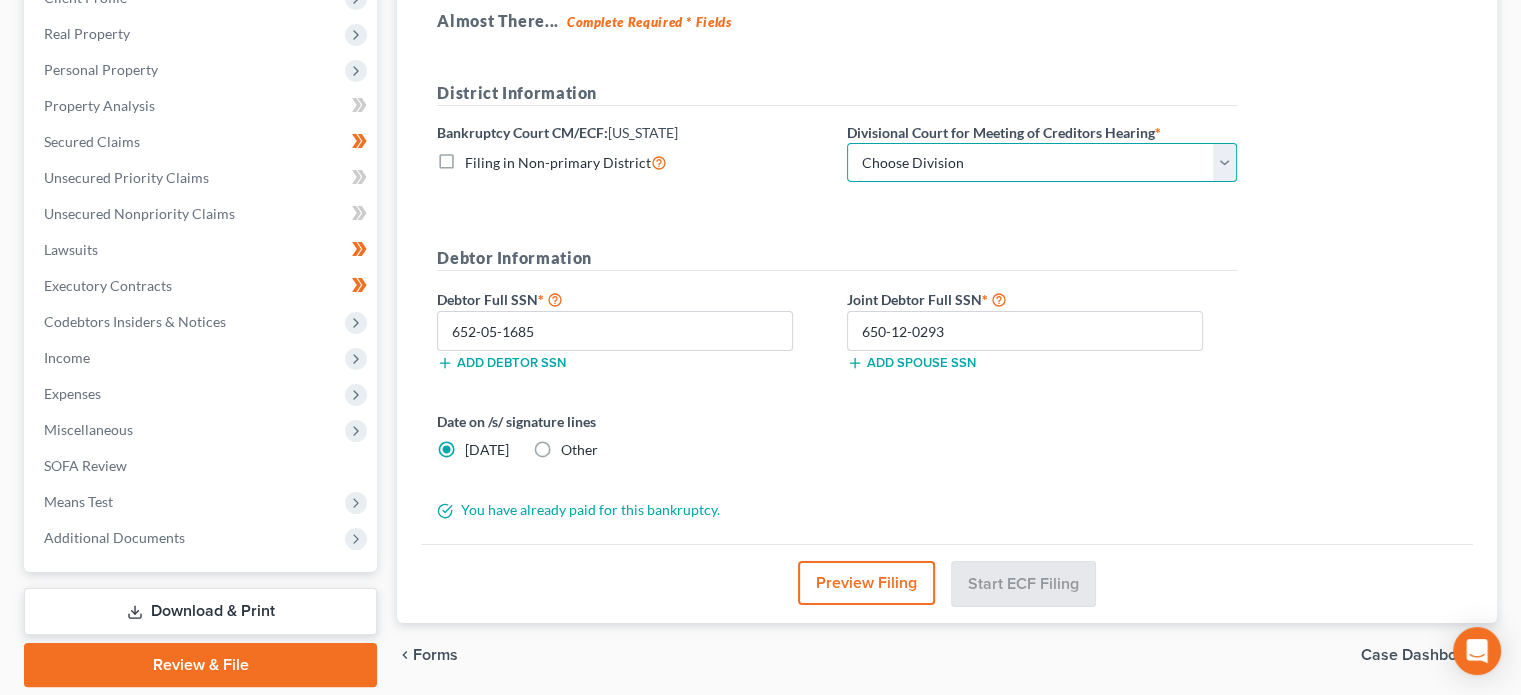 click on "Choose Division [GEOGRAPHIC_DATA]" at bounding box center [1042, 163] 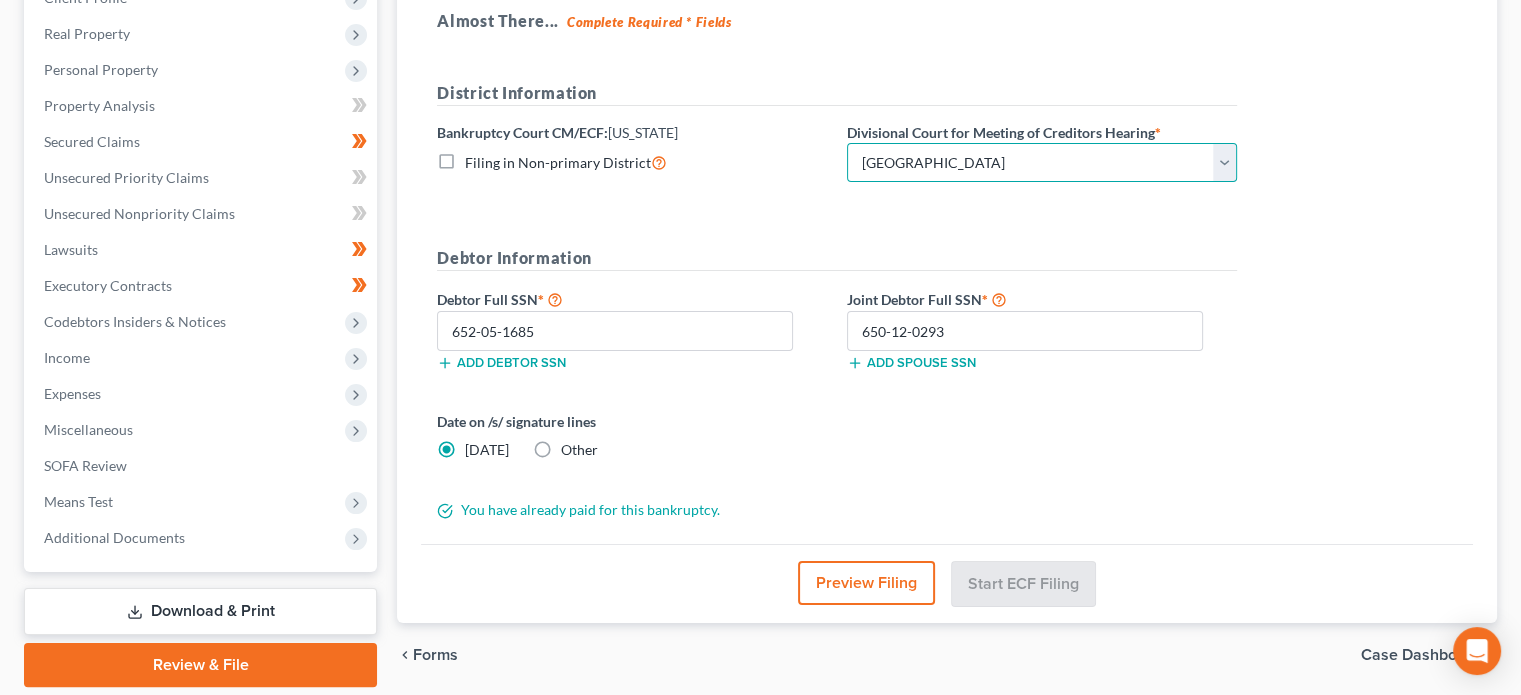 click on "Choose Division [GEOGRAPHIC_DATA]" at bounding box center [1042, 163] 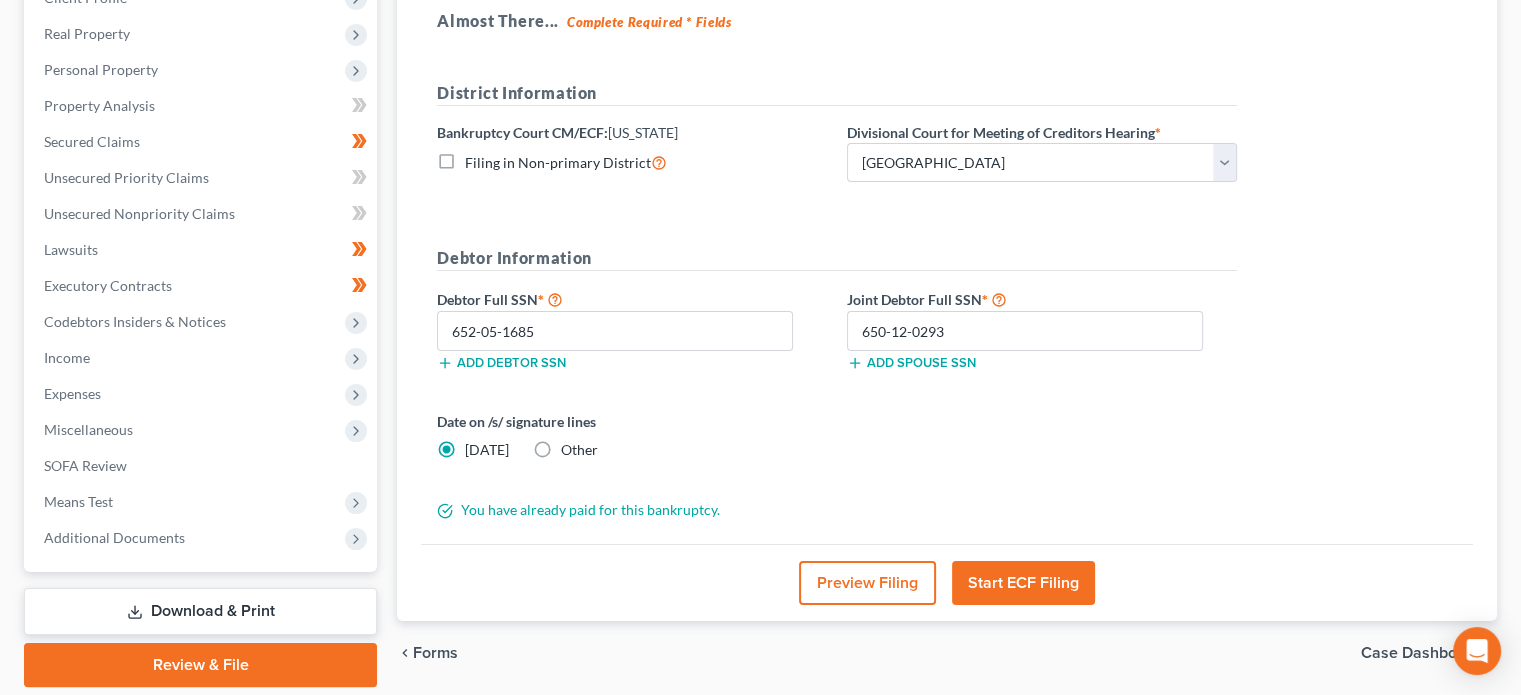 click on "Start ECF Filing" at bounding box center [1023, 583] 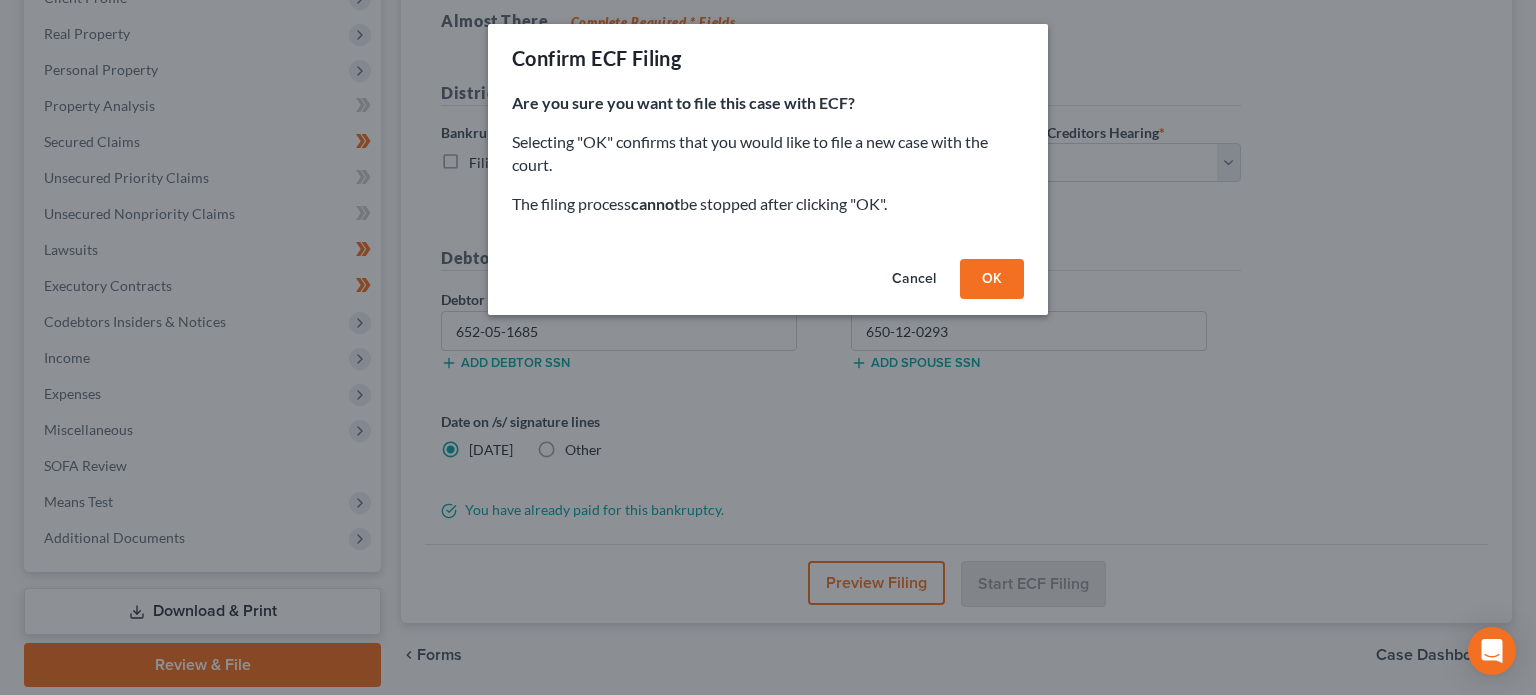click on "OK" at bounding box center (992, 279) 